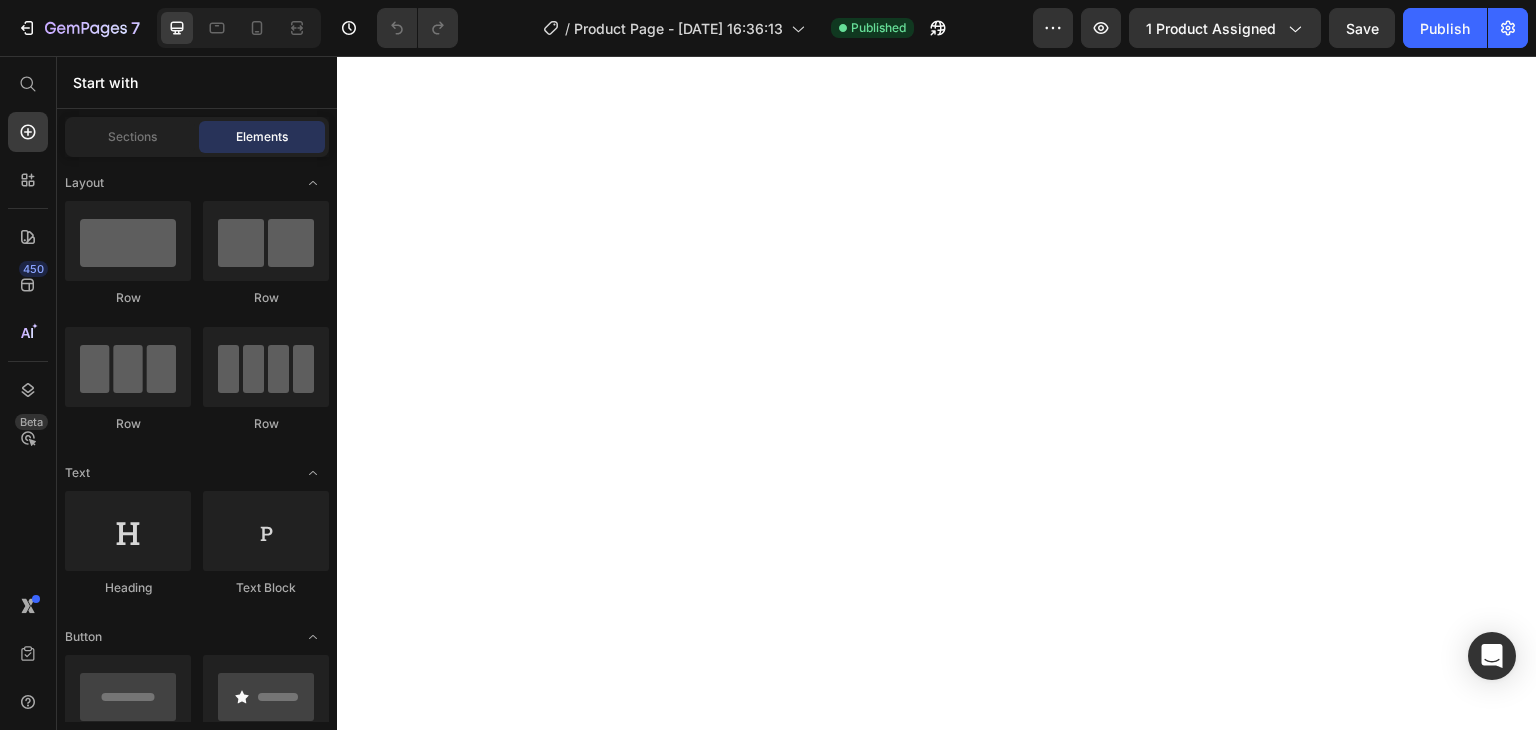 scroll, scrollTop: 0, scrollLeft: 0, axis: both 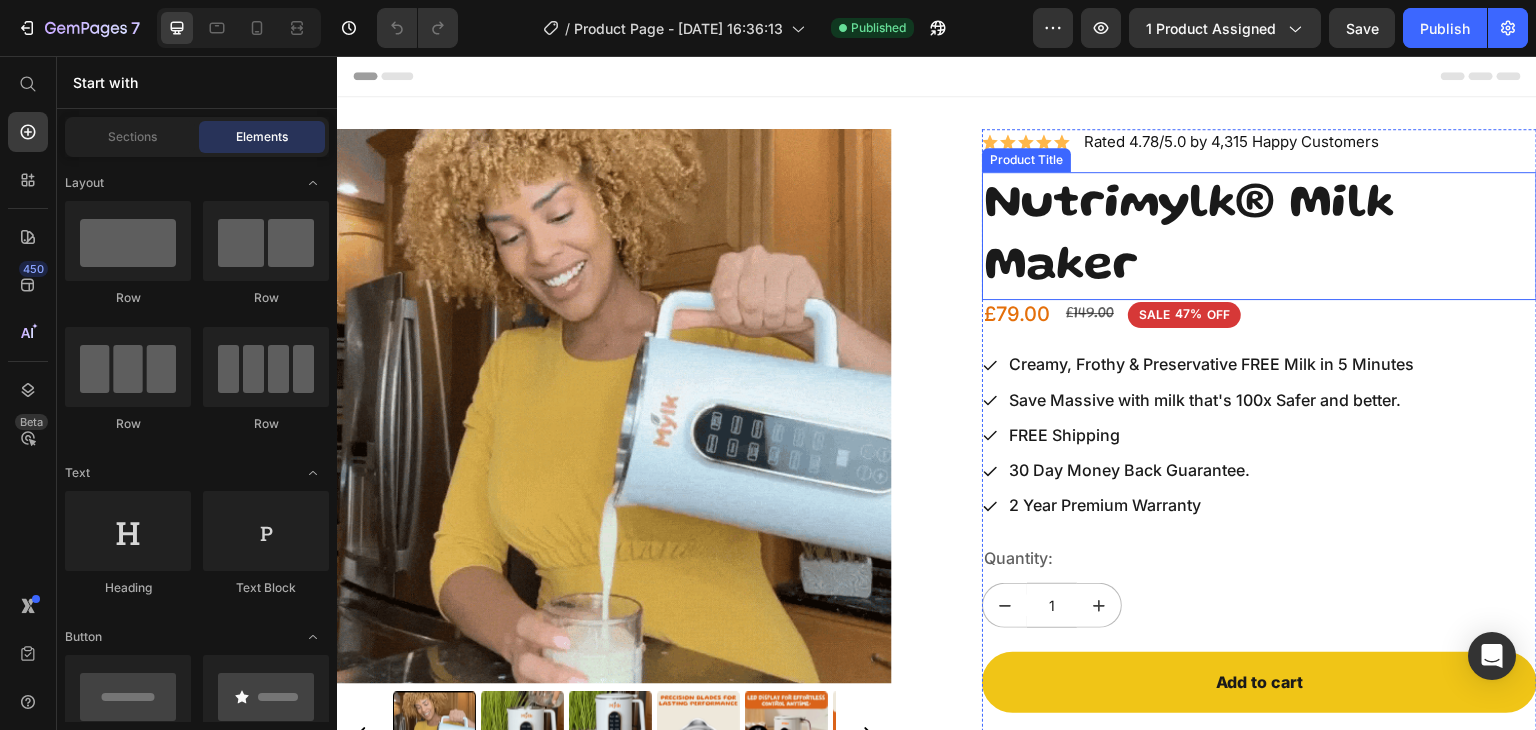 click on "Nutrimylk® Milk Maker" at bounding box center [1259, 236] 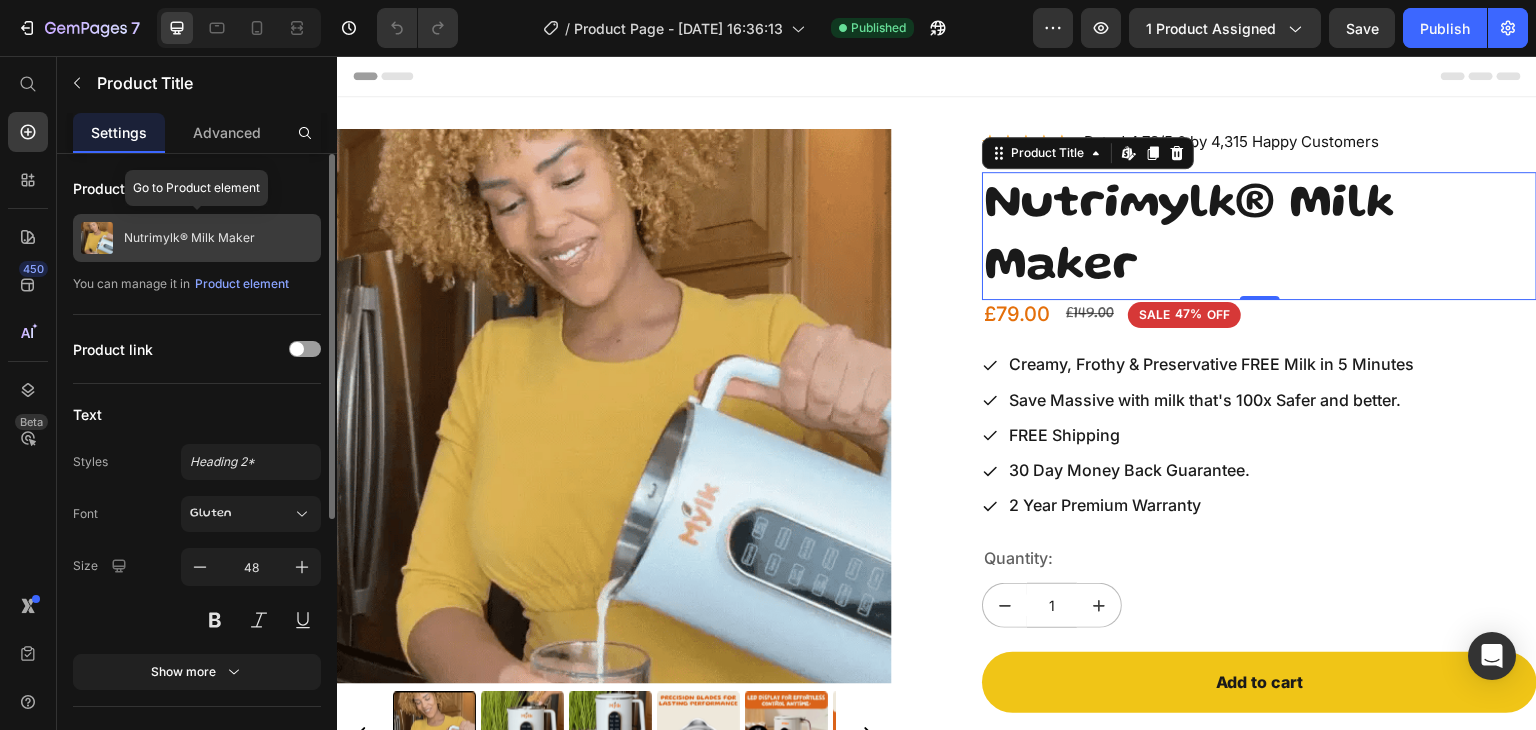 click on "Nutrimylk® Milk Maker" at bounding box center [197, 238] 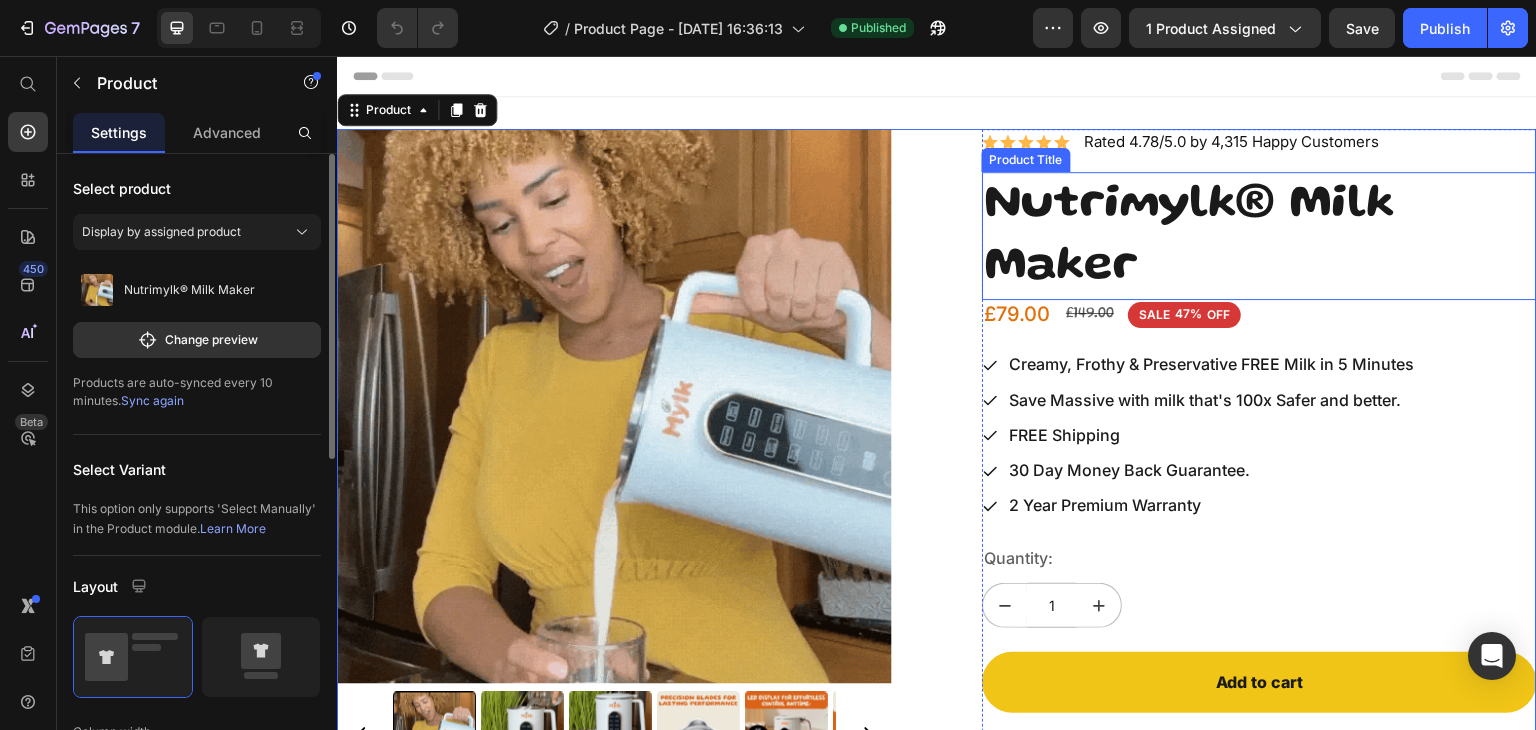 click on "Nutrimylk® Milk Maker" at bounding box center (1259, 236) 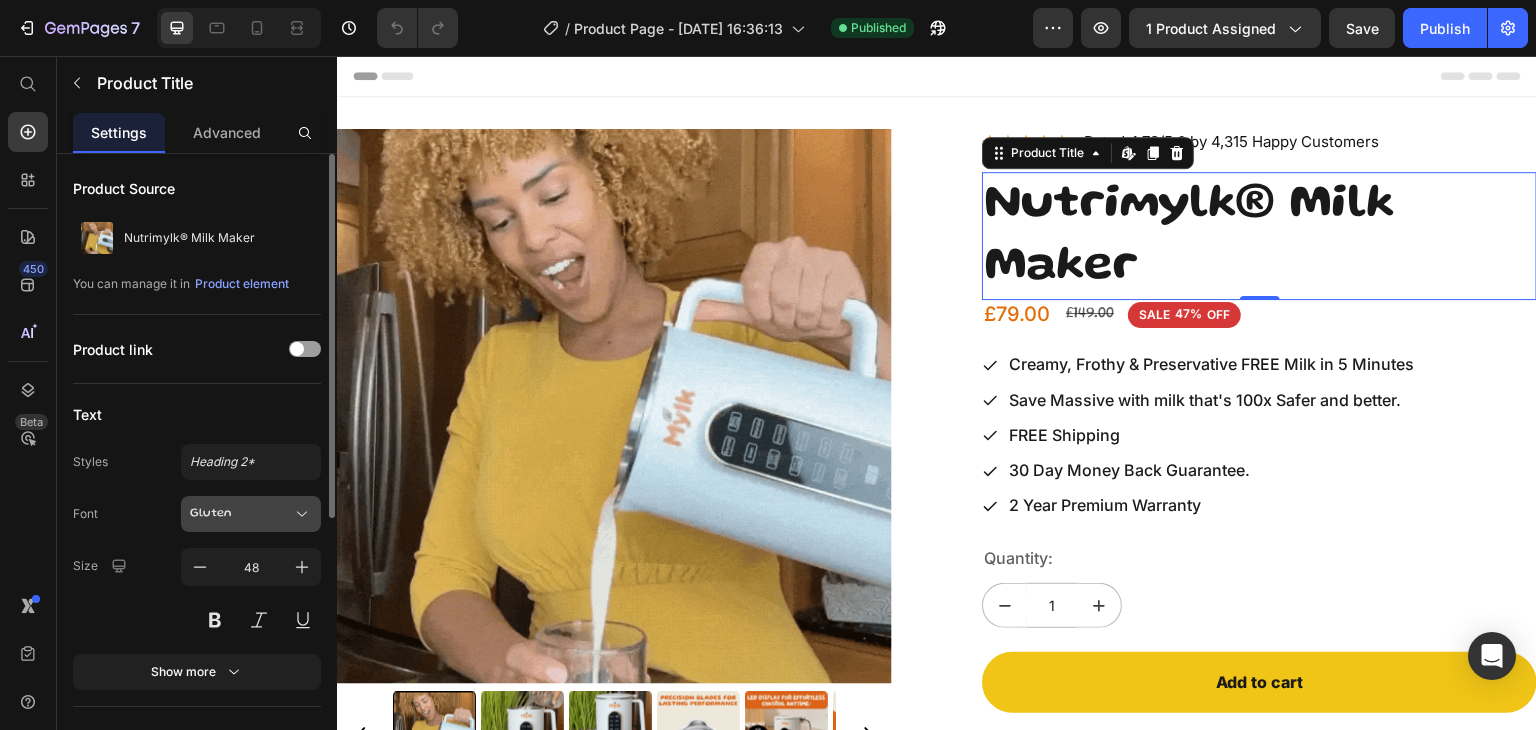 click on "Gluten" at bounding box center [241, 514] 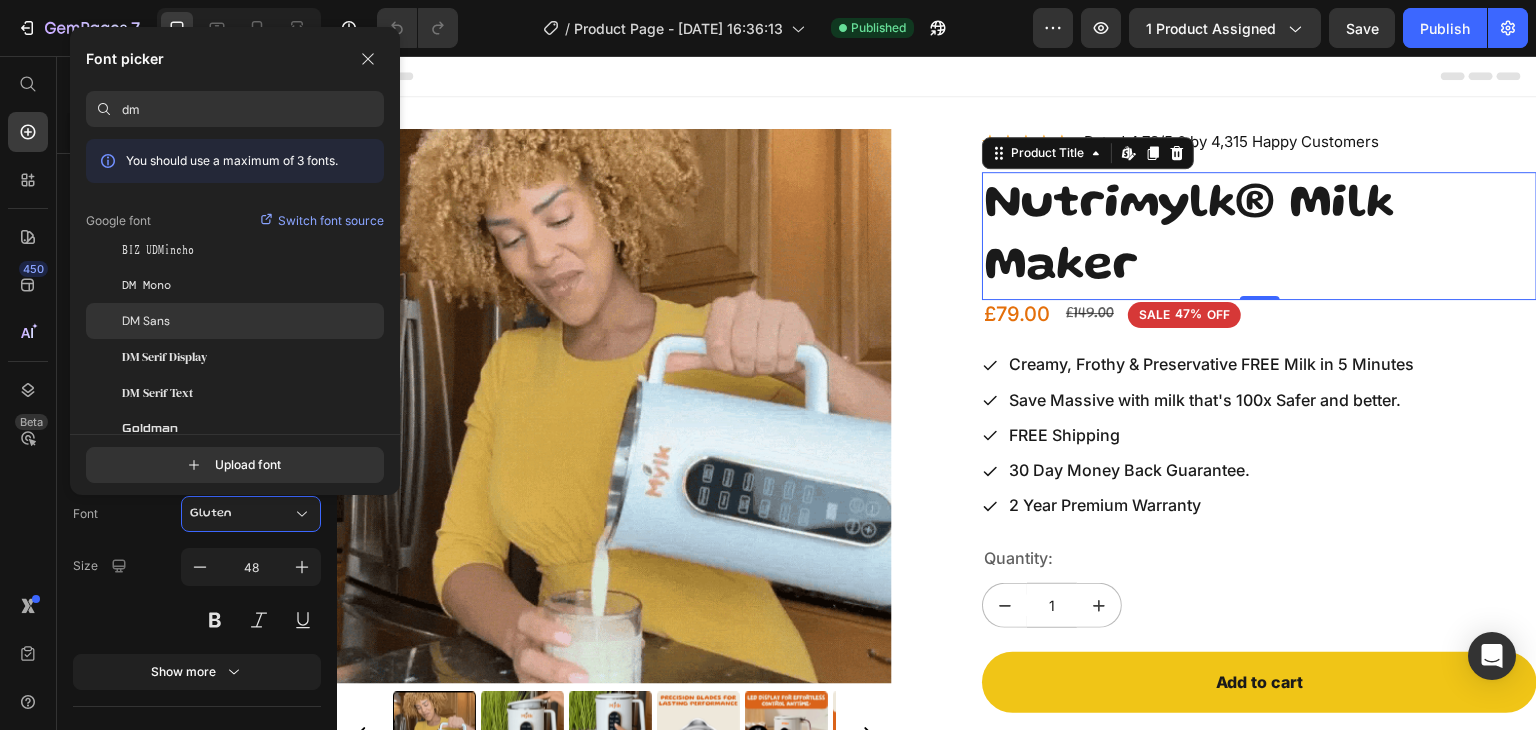 type on "dm" 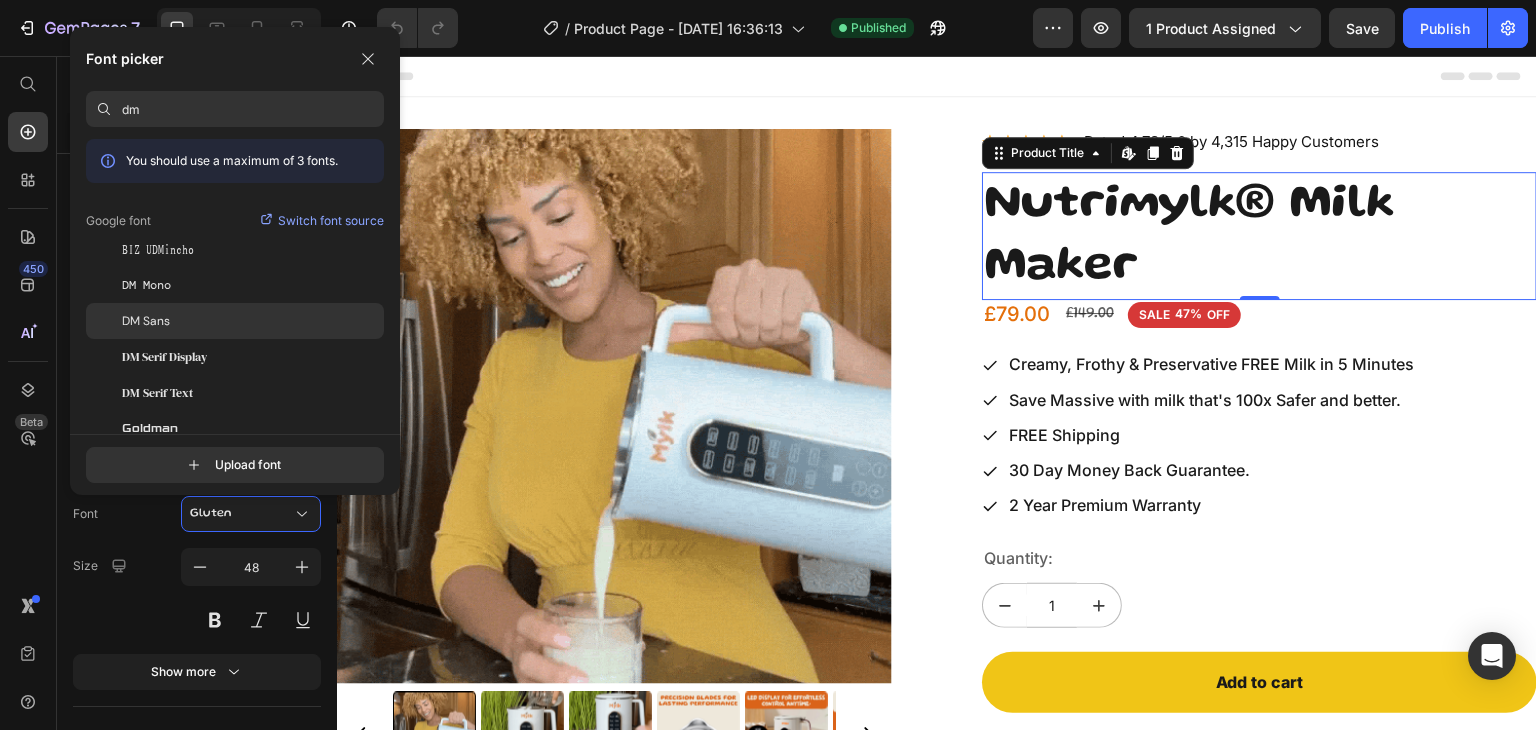 click on "DM Sans" 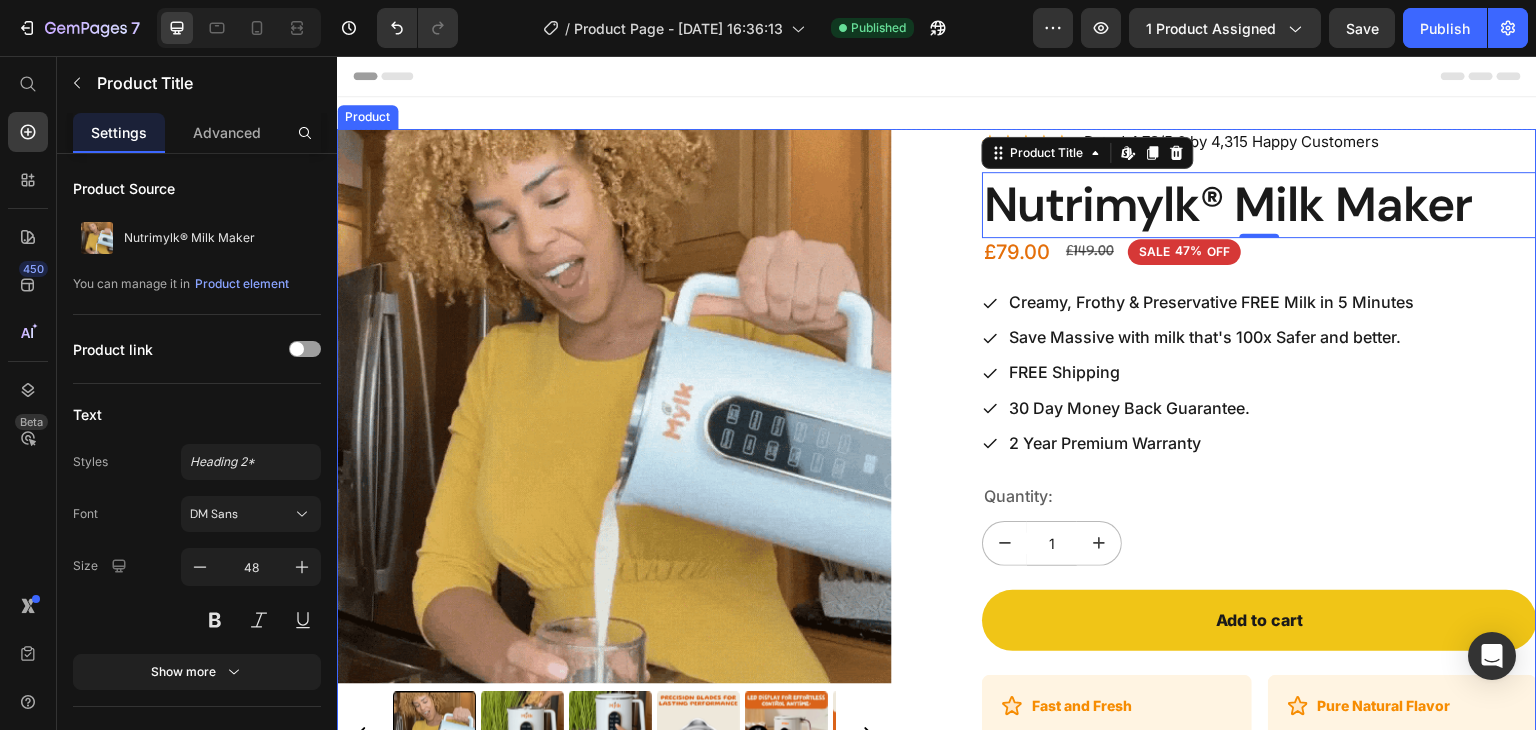 click on "Product Images
Icon
Icon
Icon
Icon
Icon Icon List Rated 4.78/5.0 by 4,315 Happy Customers Text Block Row Nutrimylk® Milk Maker Product Title   Edit content in Shopify 0 £79.00 Product Price £149.00 Product Price SALE 47% OFF Discount Tag Row
Creamy, Frothy & Preservative FREE Milk in 5 Minutes
Save Massive with milk that's 100x Safer and better.
FREE Shipping
30 Day Money Back Guarantee.
2 Year Premium Warranty Item List Quantity: Text Block 1 Product Quantity Add to cart Add to Cart
Icon Fast and Fresh Heading Row Make Flavorful, All-Natural Veggie Milk in Just 5 Minutes. Text Block Row
Icon Pure Natural Flavor Heading Row Money on Sugar, Oil, and Preservatives While Enjoying Unmatched Taste. Text Block Row Row Row Product" at bounding box center [937, 474] 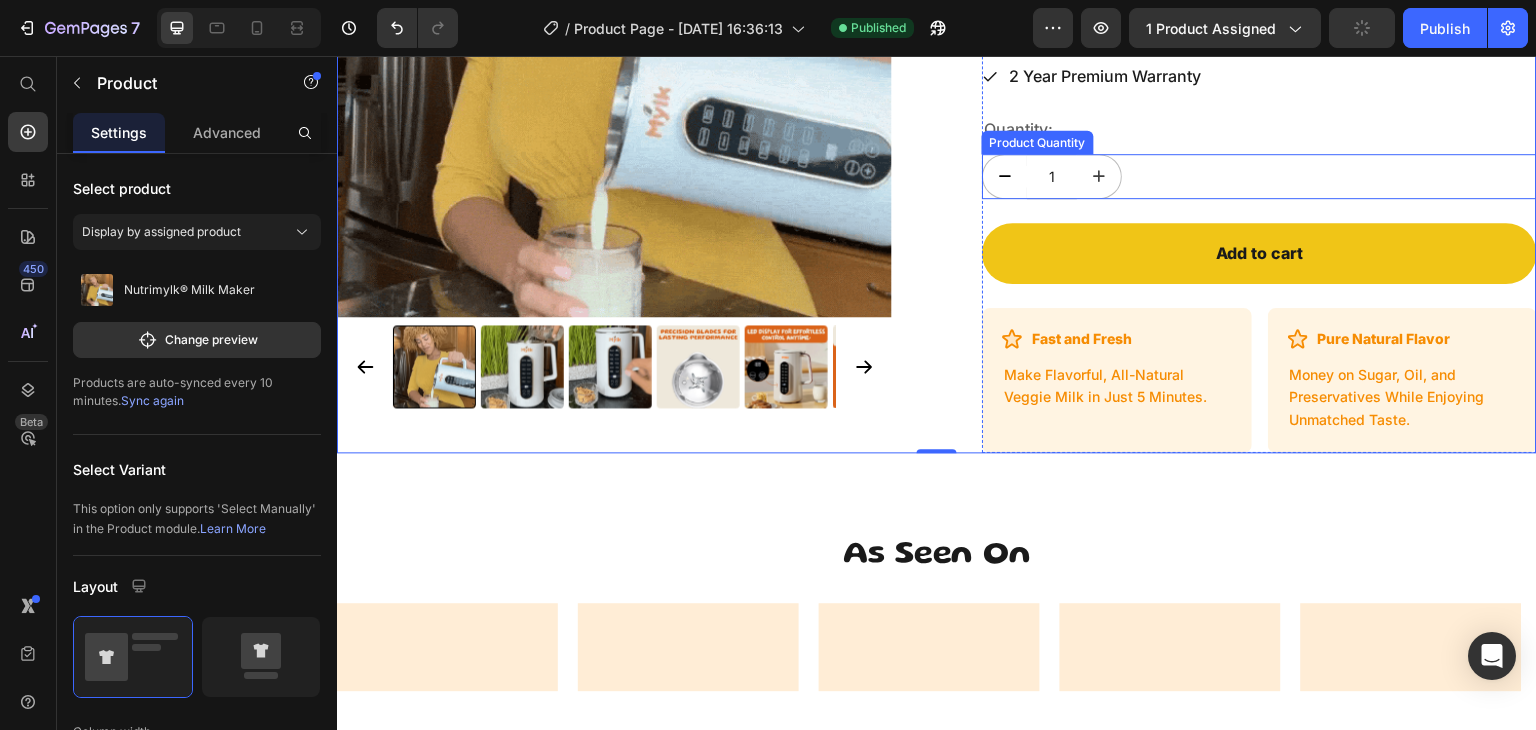 scroll, scrollTop: 366, scrollLeft: 0, axis: vertical 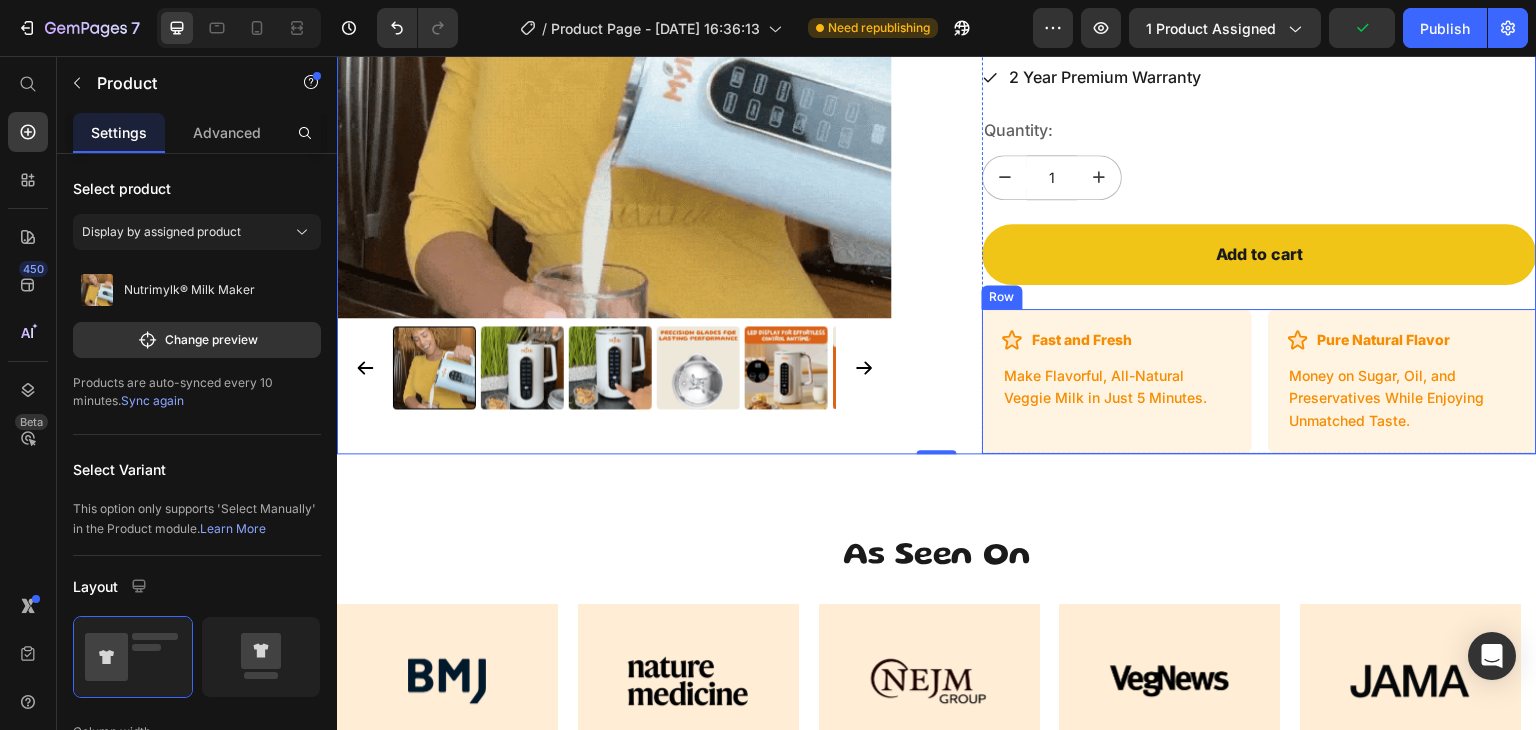 click on "Icon Fast and Fresh Heading Row Make Flavorful, All-Natural Veggie Milk in Just 5 Minutes. Text Block Row
Icon Pure Natural Flavor Heading Row Money on Sugar, Oil, and Preservatives While Enjoying Unmatched Taste. Text Block Row Row" at bounding box center [1259, 381] 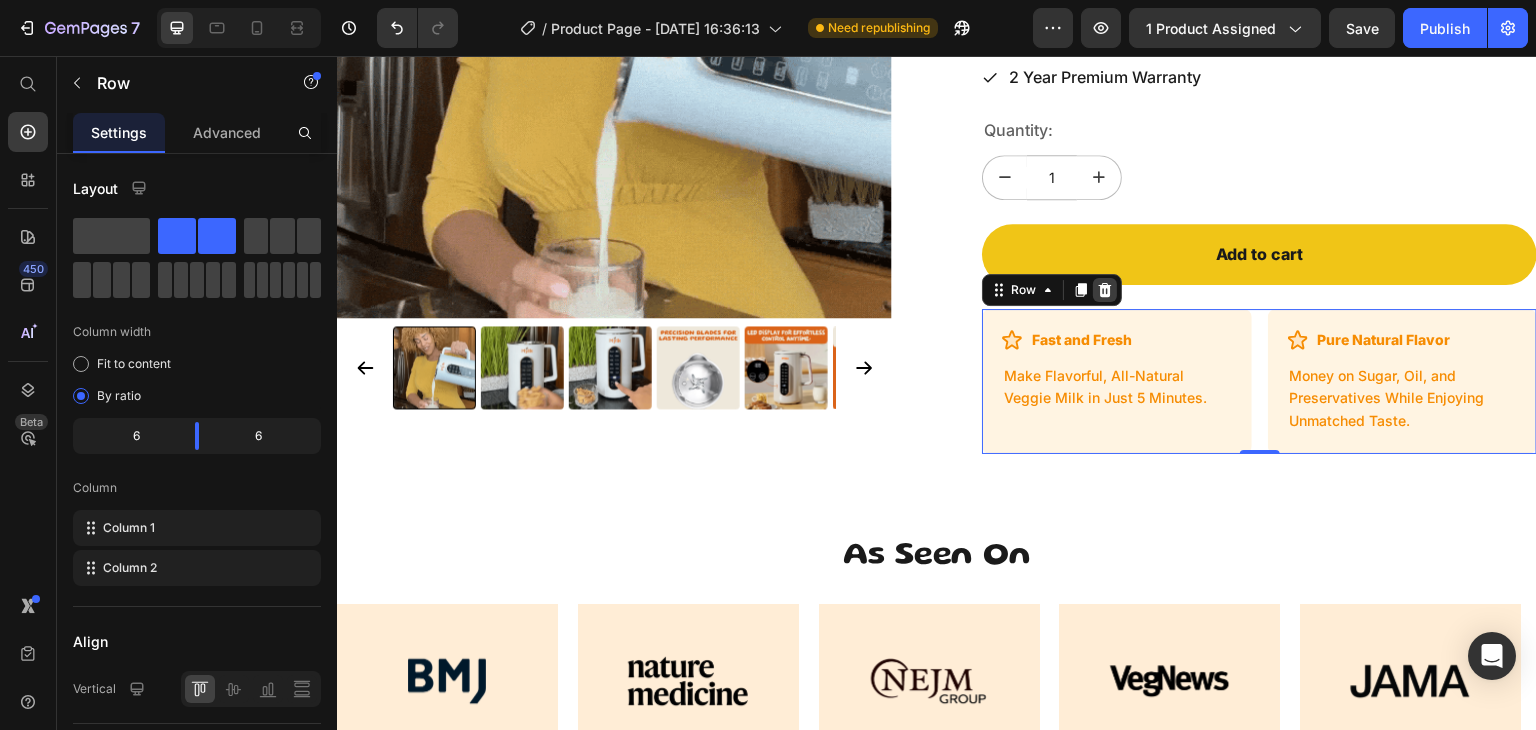 click 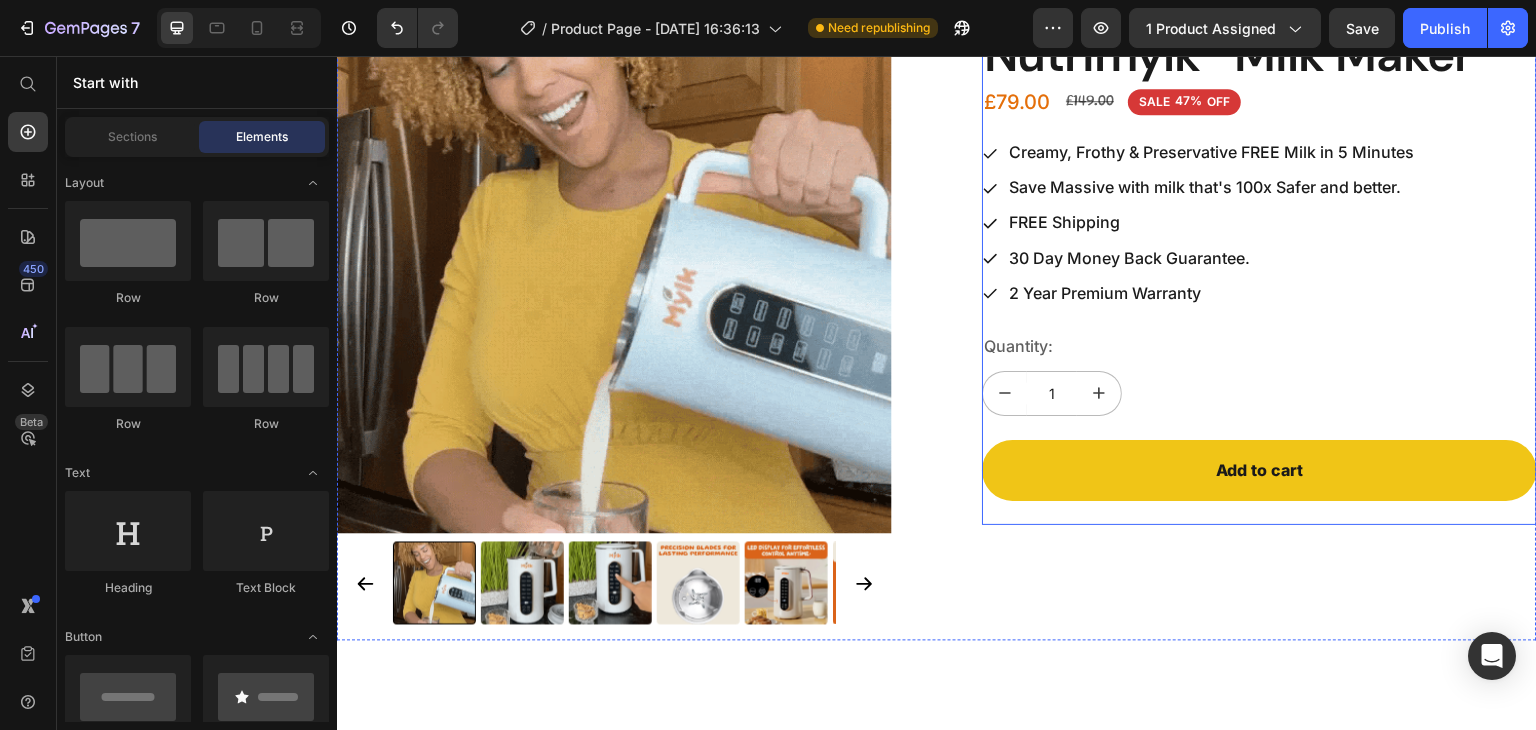 scroll, scrollTop: 131, scrollLeft: 0, axis: vertical 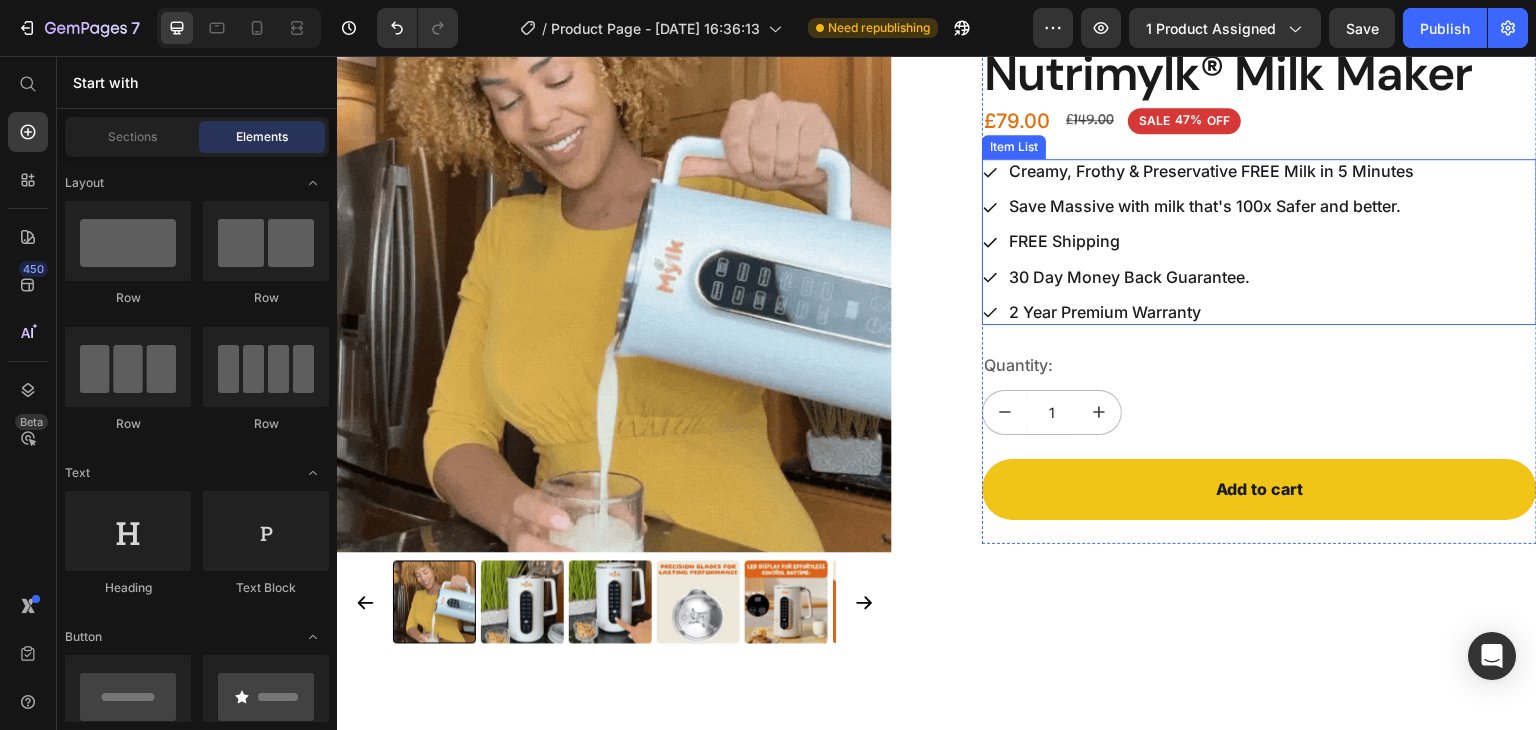click on "30 Day Money Back Guarantee." at bounding box center (1211, 277) 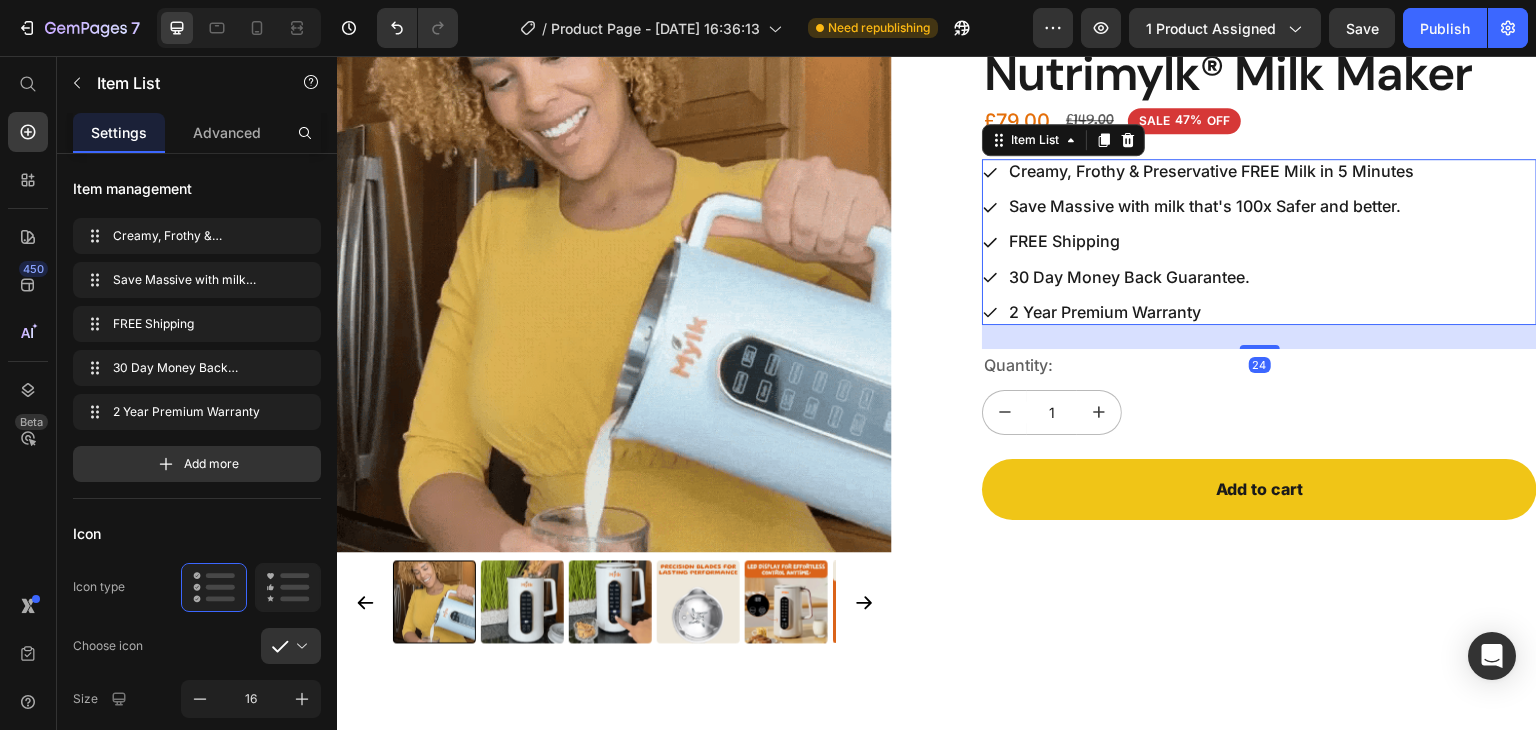 scroll, scrollTop: 18, scrollLeft: 0, axis: vertical 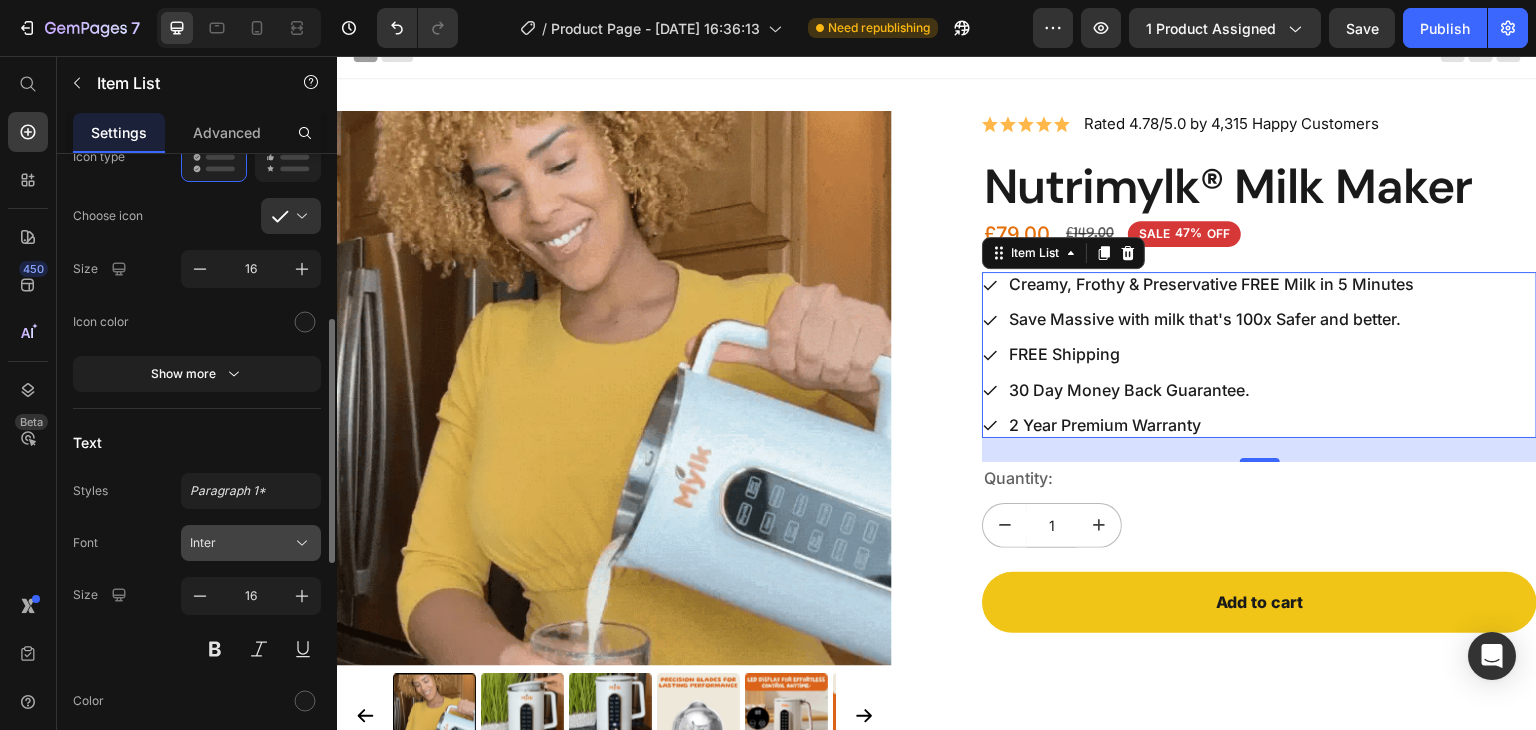 click on "Inter" at bounding box center [241, 543] 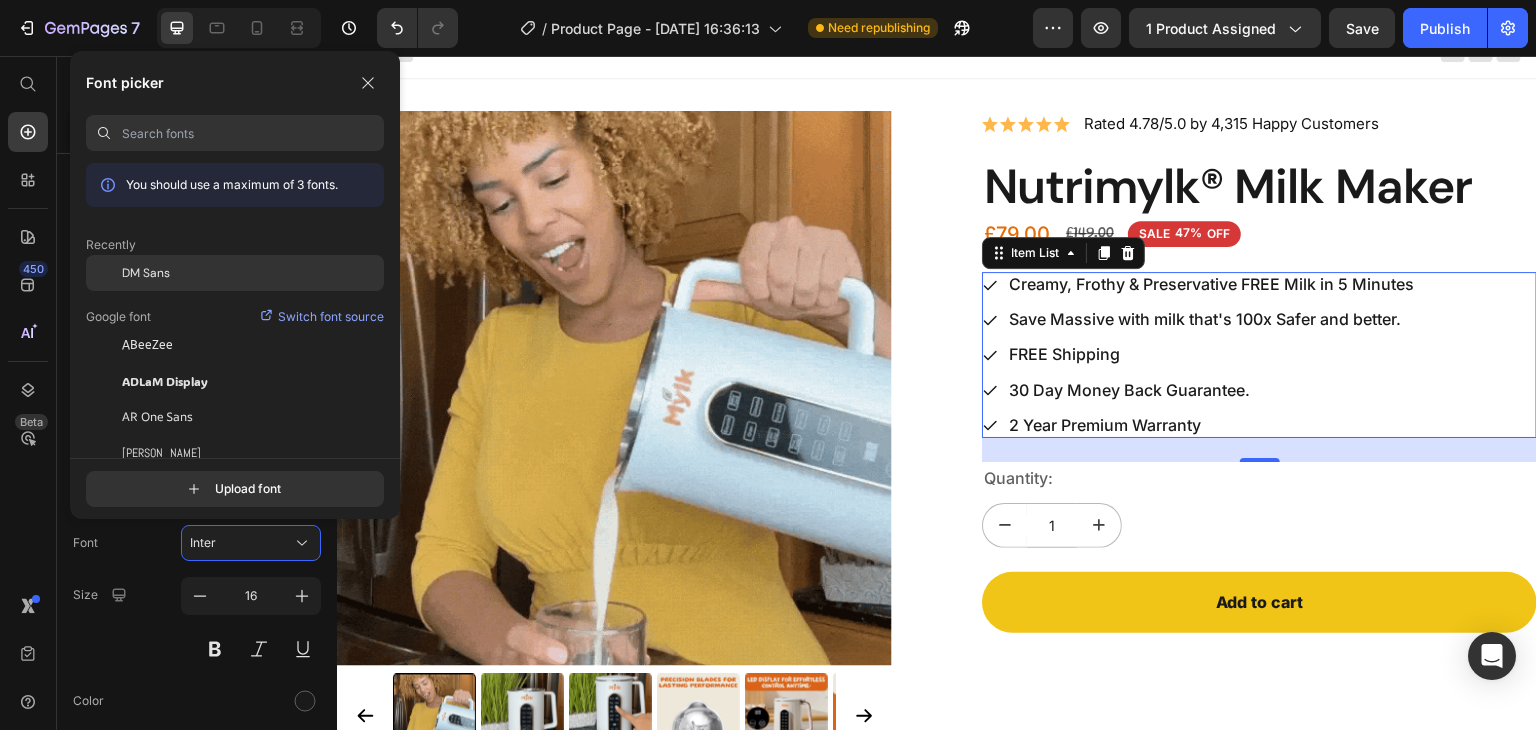 click on "DM Sans" 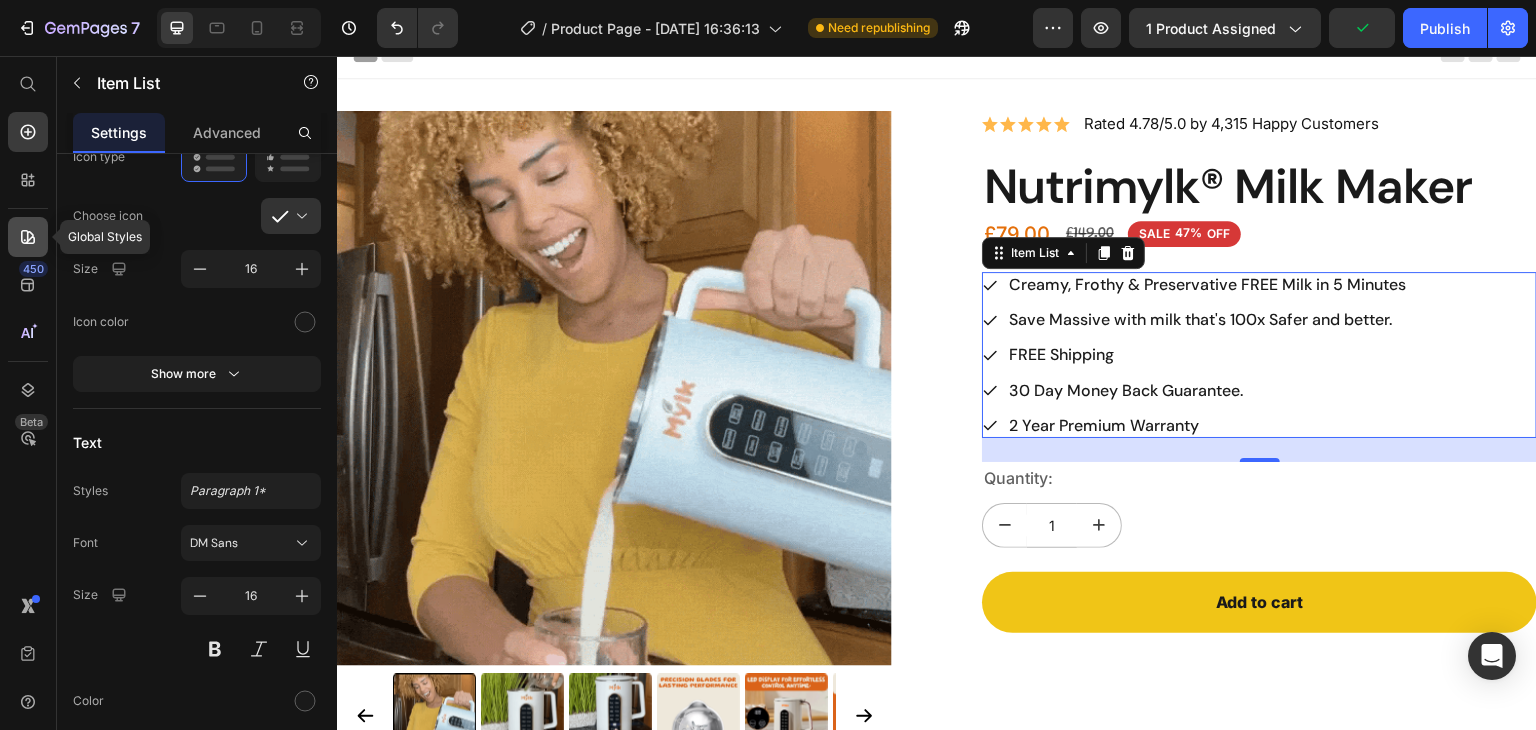 click 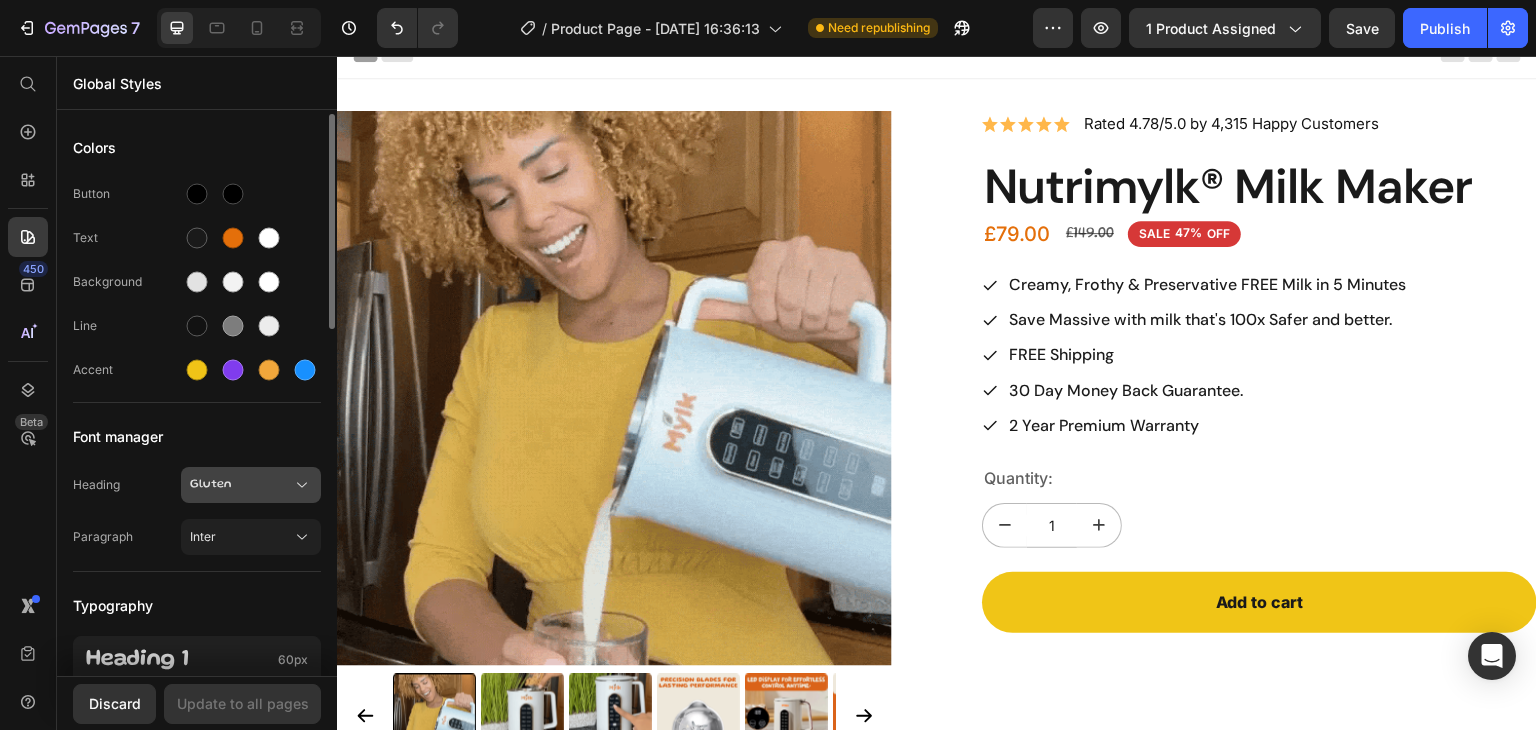 click on "Gluten" at bounding box center [241, 485] 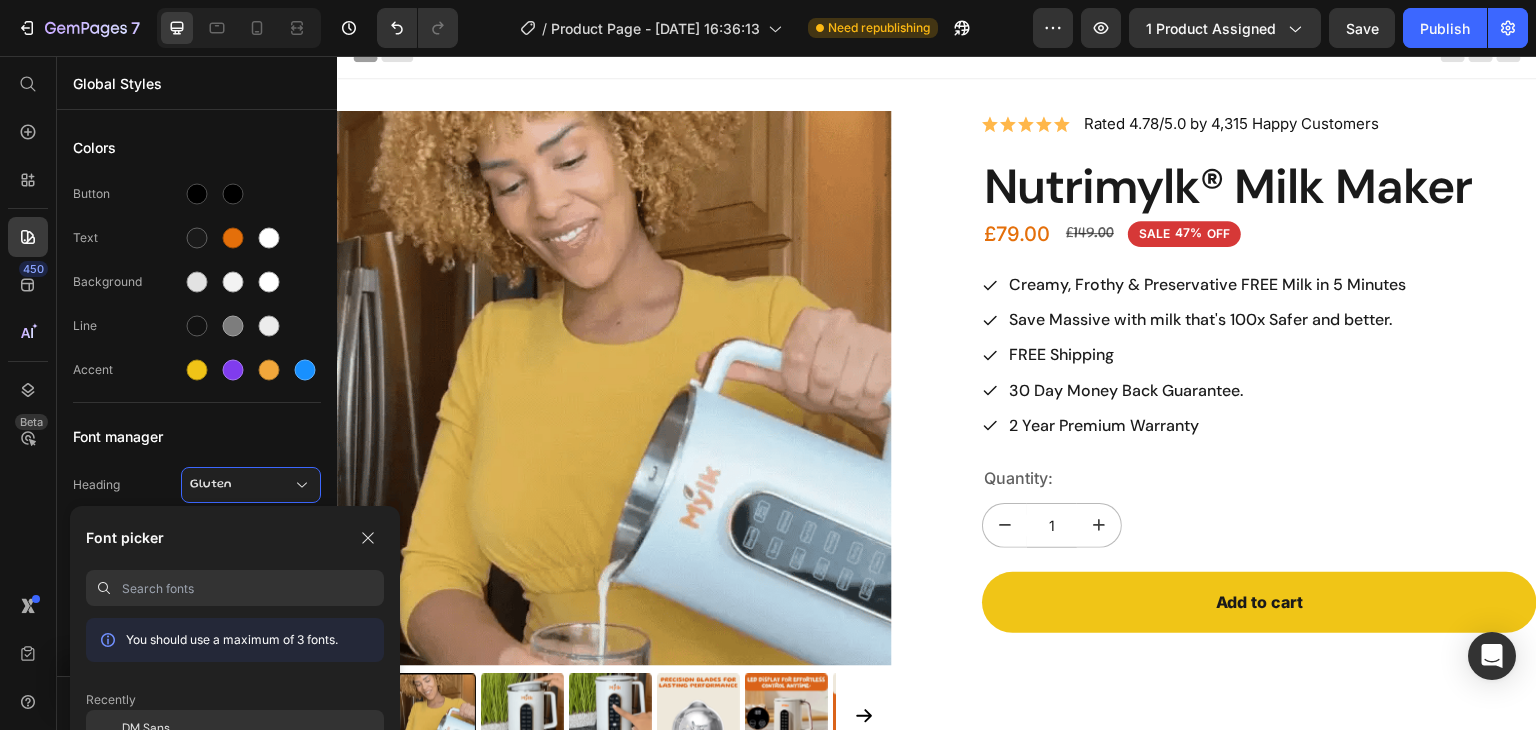 click on "DM Sans" 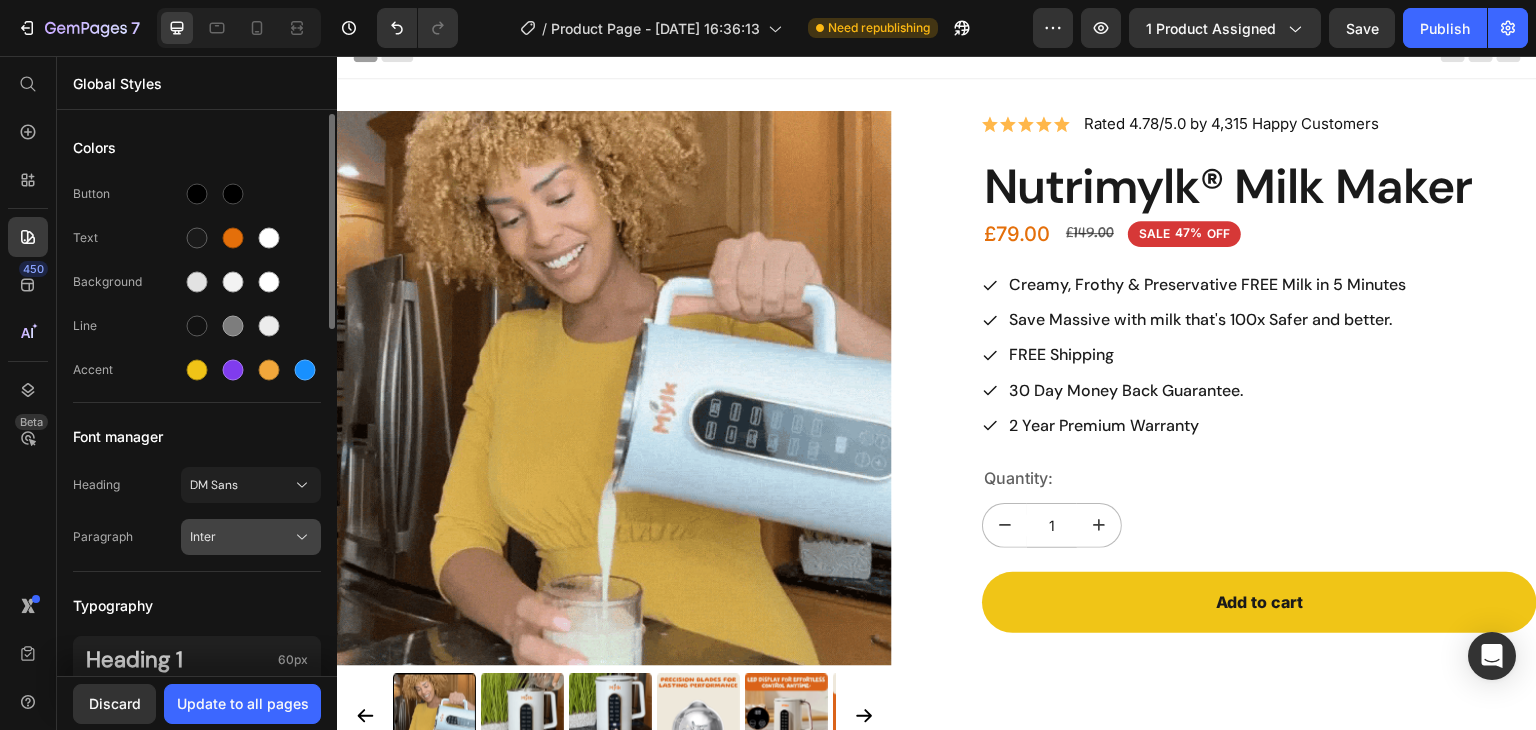 click on "Inter" at bounding box center [241, 537] 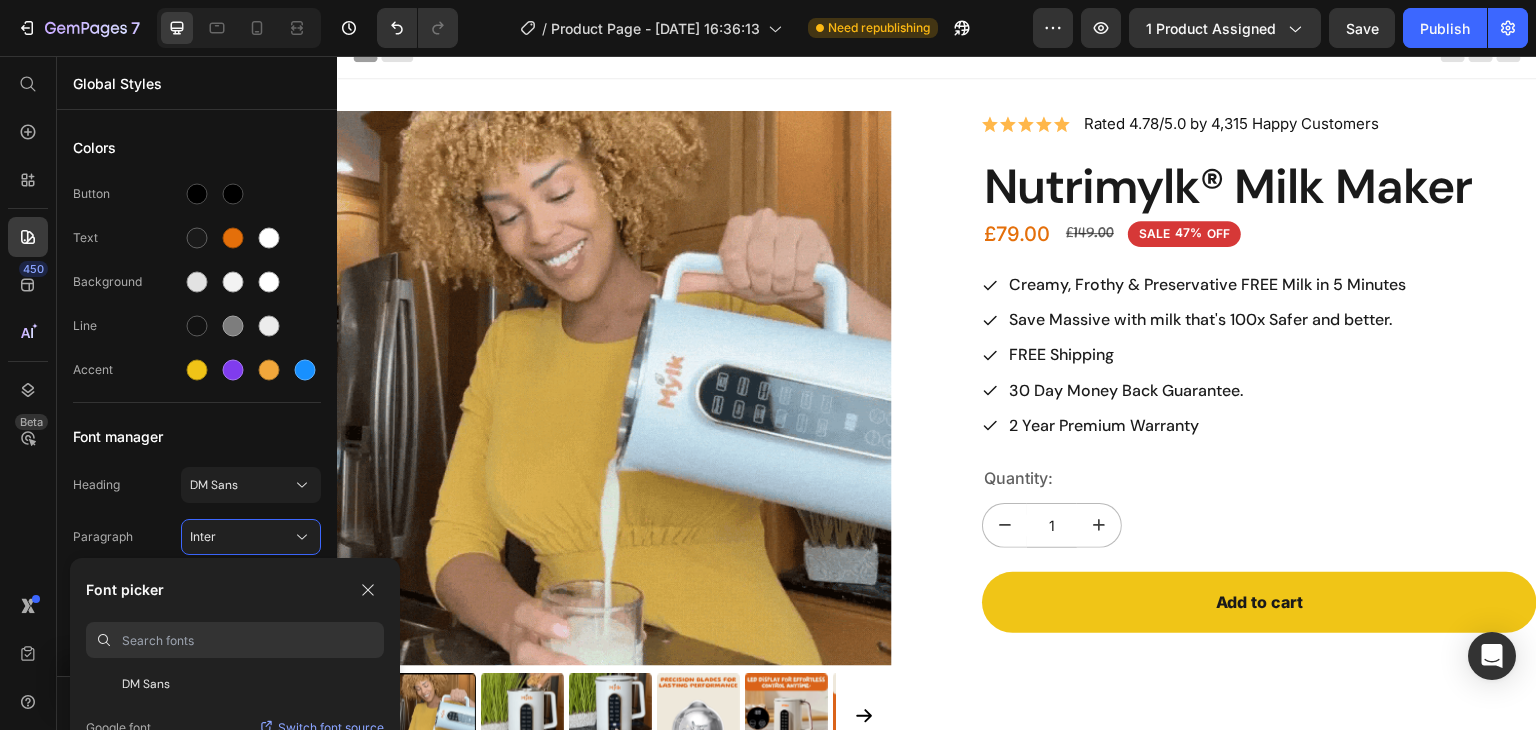 scroll, scrollTop: 84, scrollLeft: 0, axis: vertical 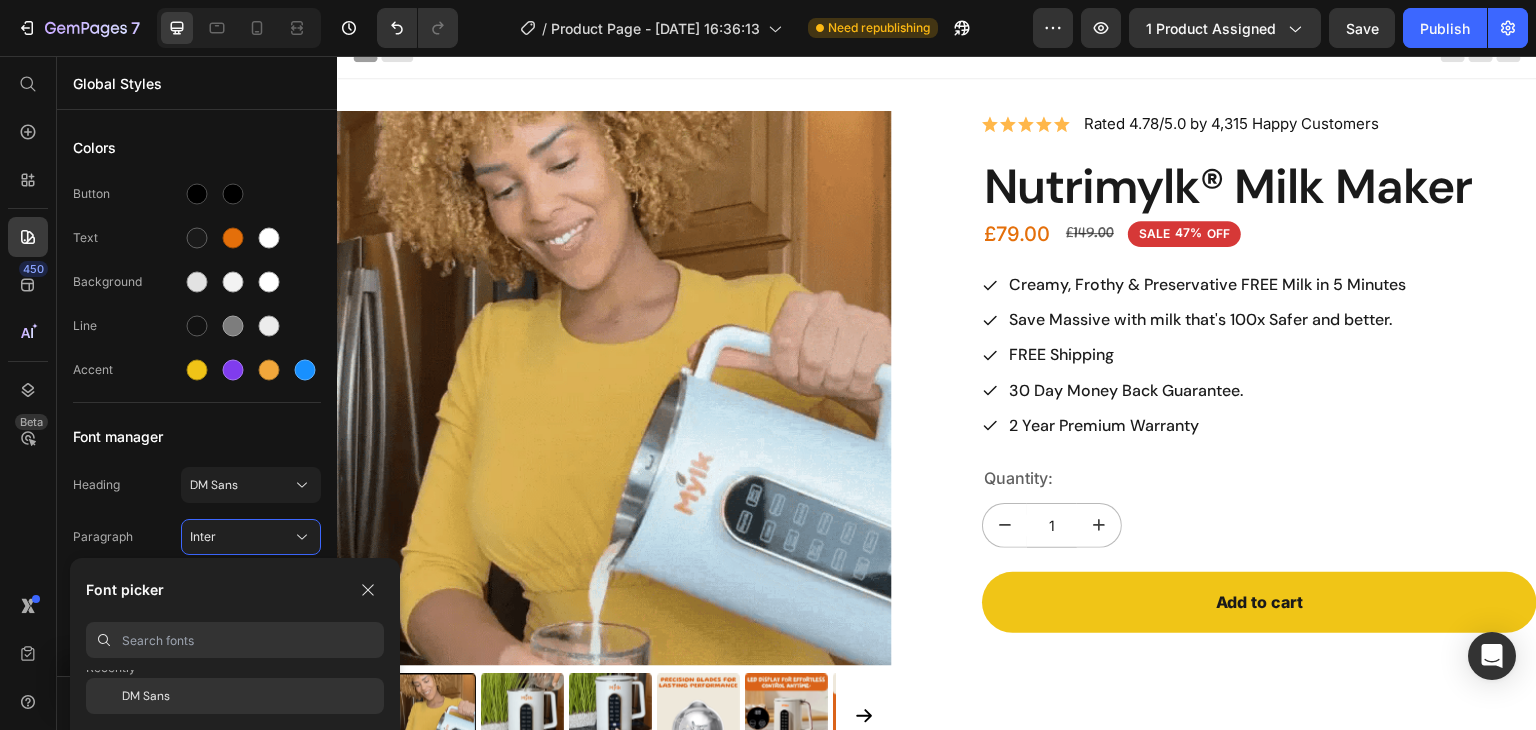 click on "DM Sans" 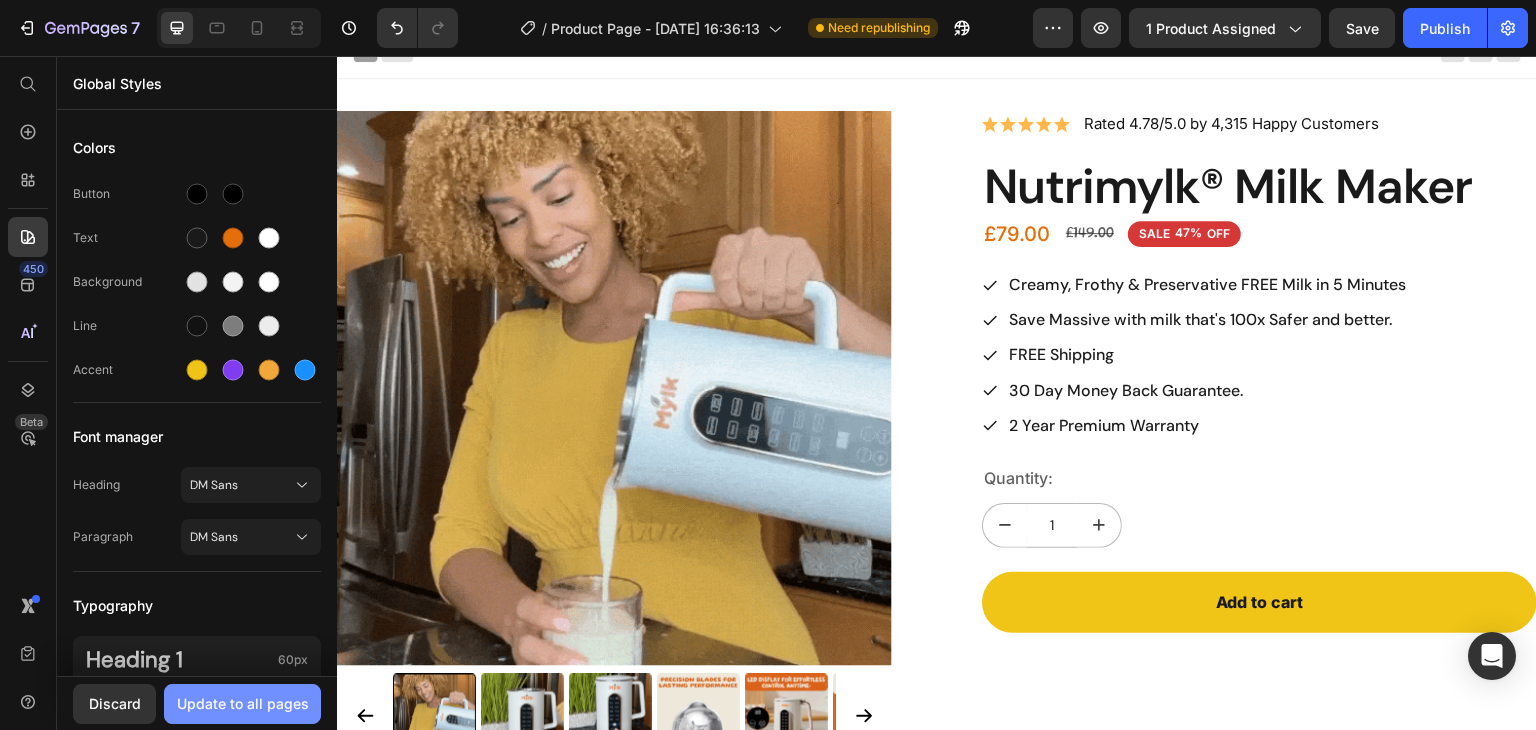 click on "Update to all pages" at bounding box center (242, 704) 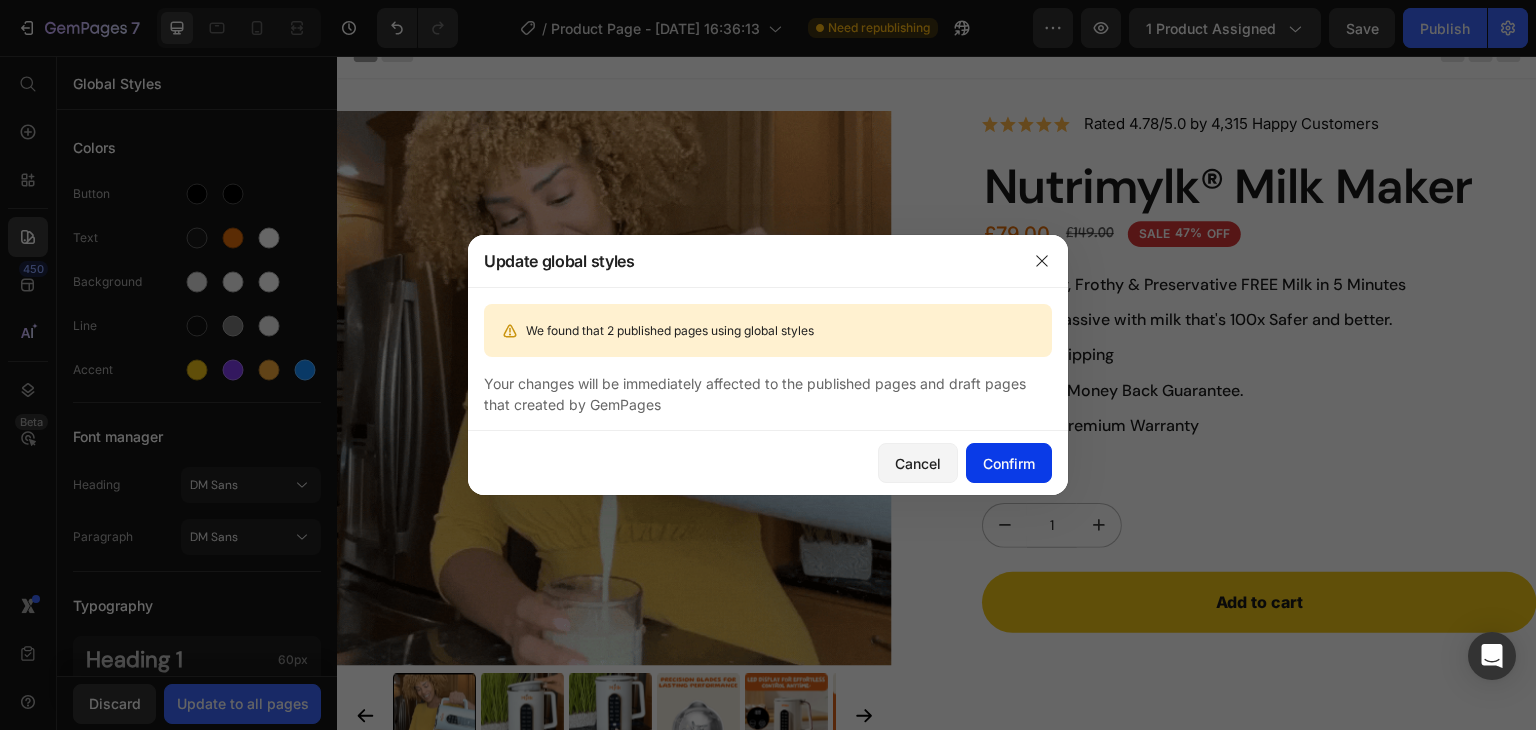 click on "Confirm" 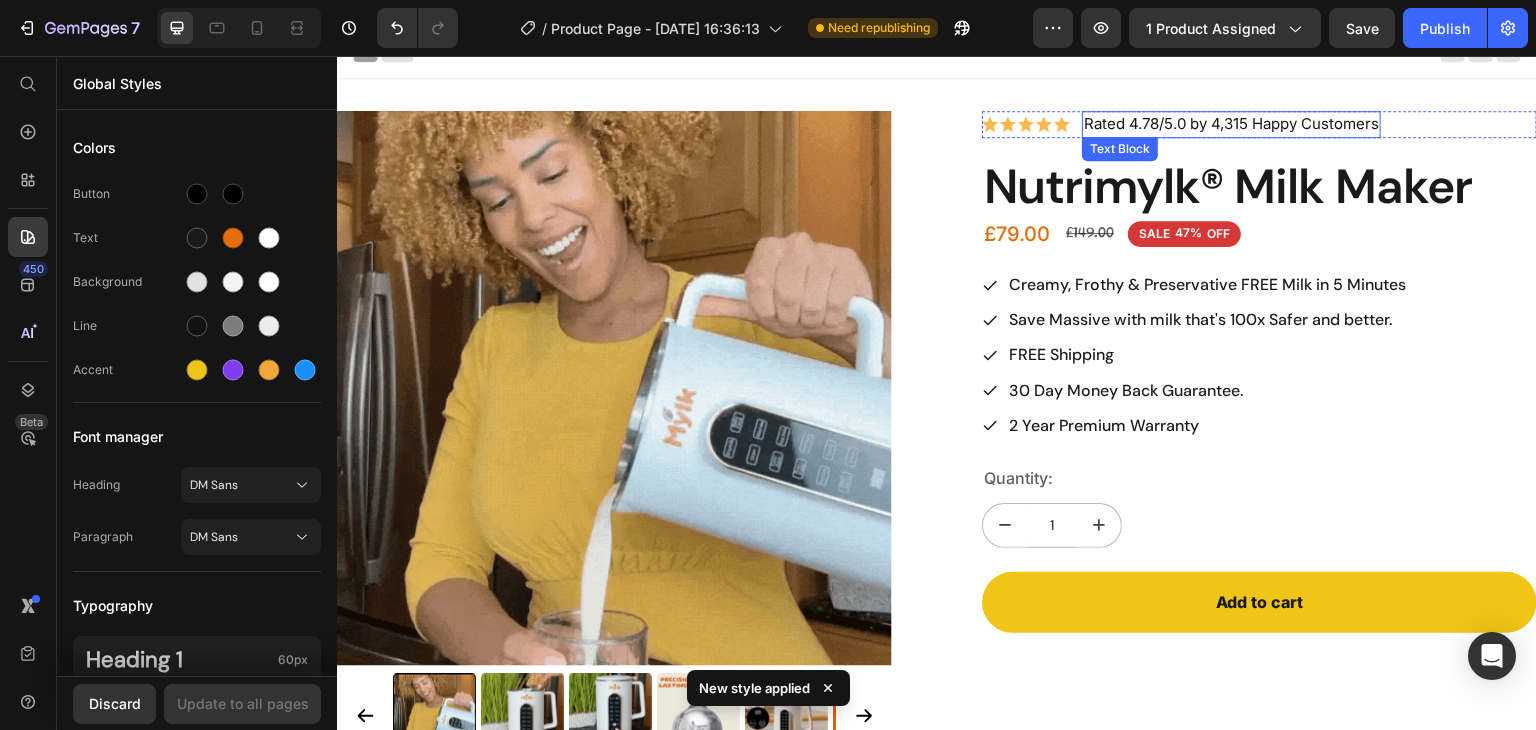 click on "Rated 4.78/5.0 by 4,315 Happy Customers" at bounding box center [1231, 124] 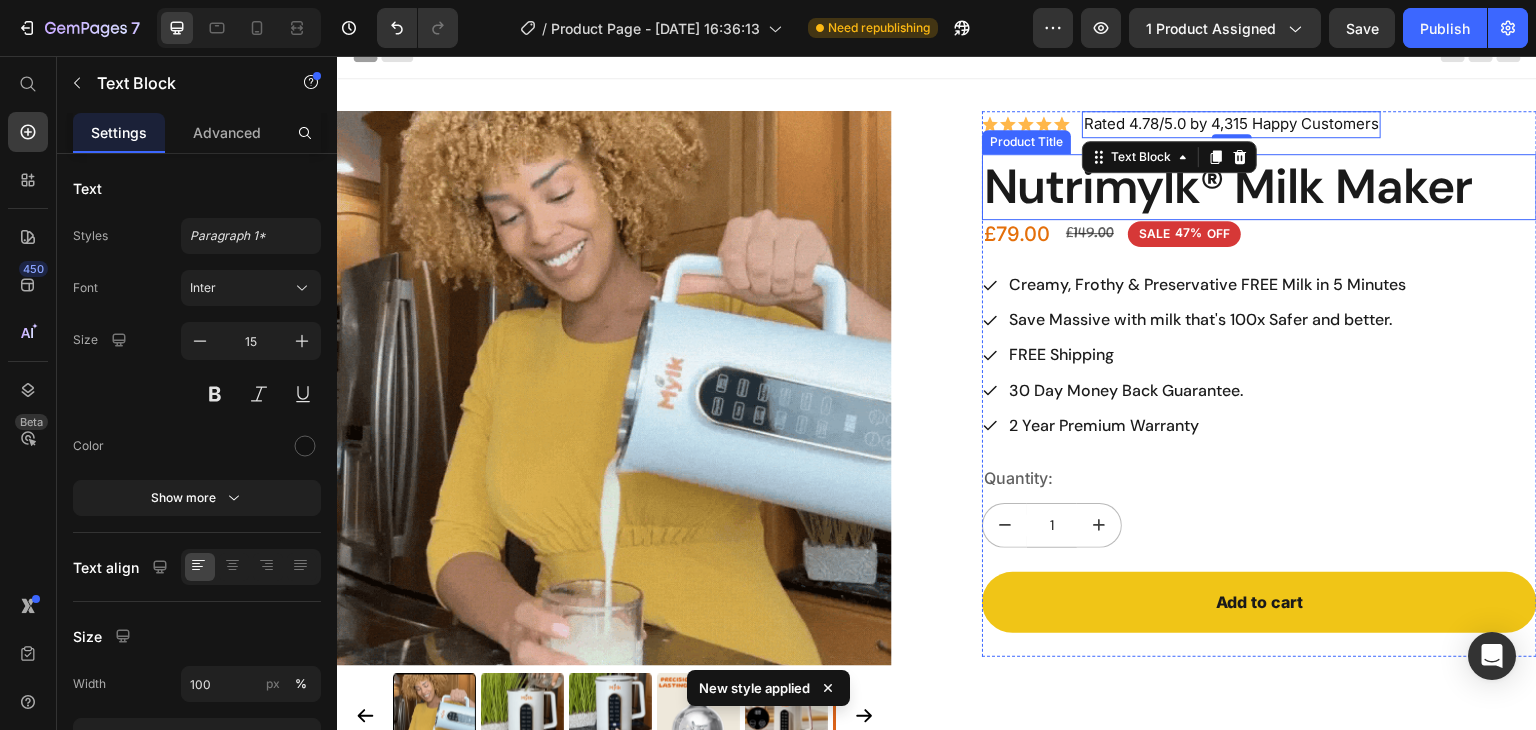 click on "Nutrimylk® Milk Maker" at bounding box center (1259, 187) 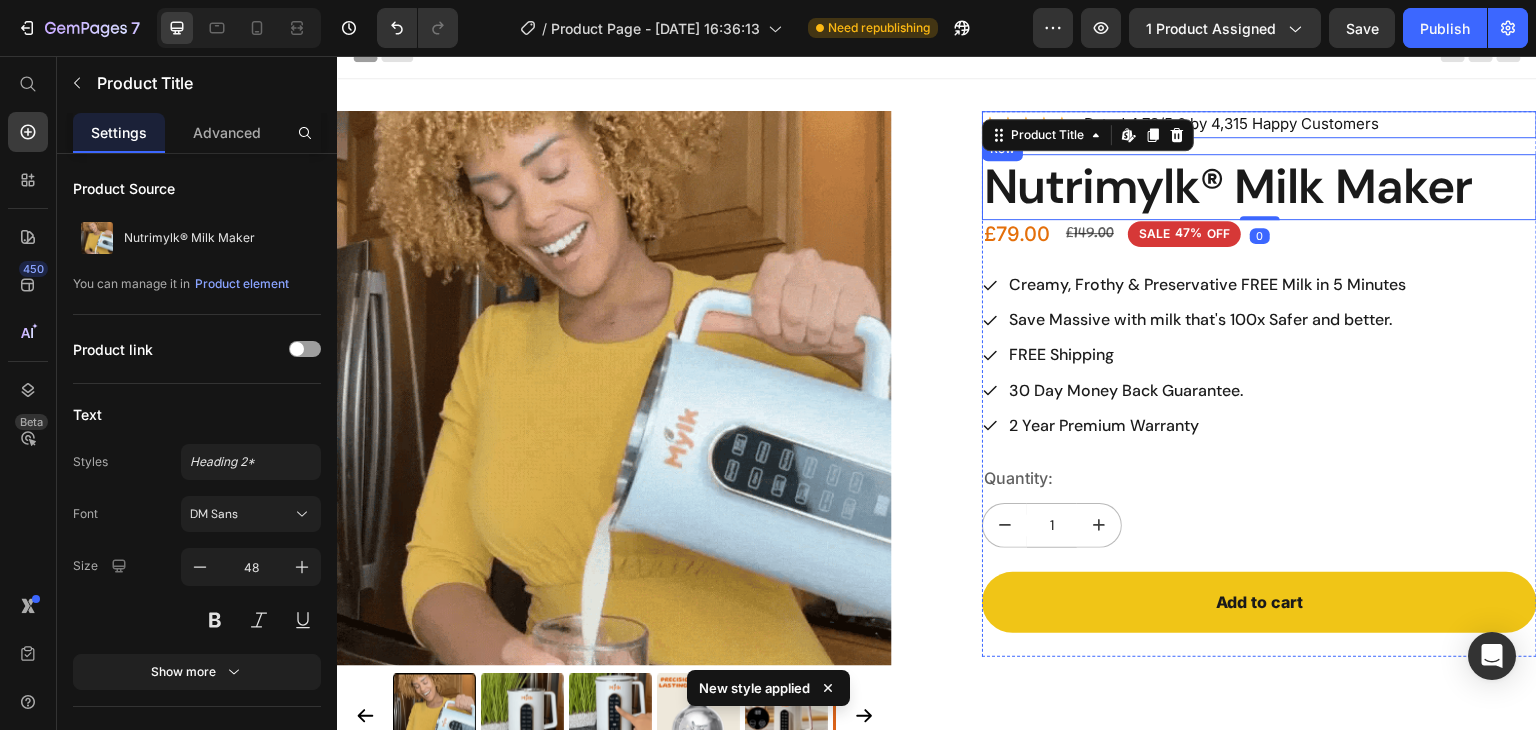 click on "Icon
Icon
Icon
Icon
Icon Icon List Rated 4.78/5.0 by 4,315 Happy Customers Text Block Row" at bounding box center [1259, 124] 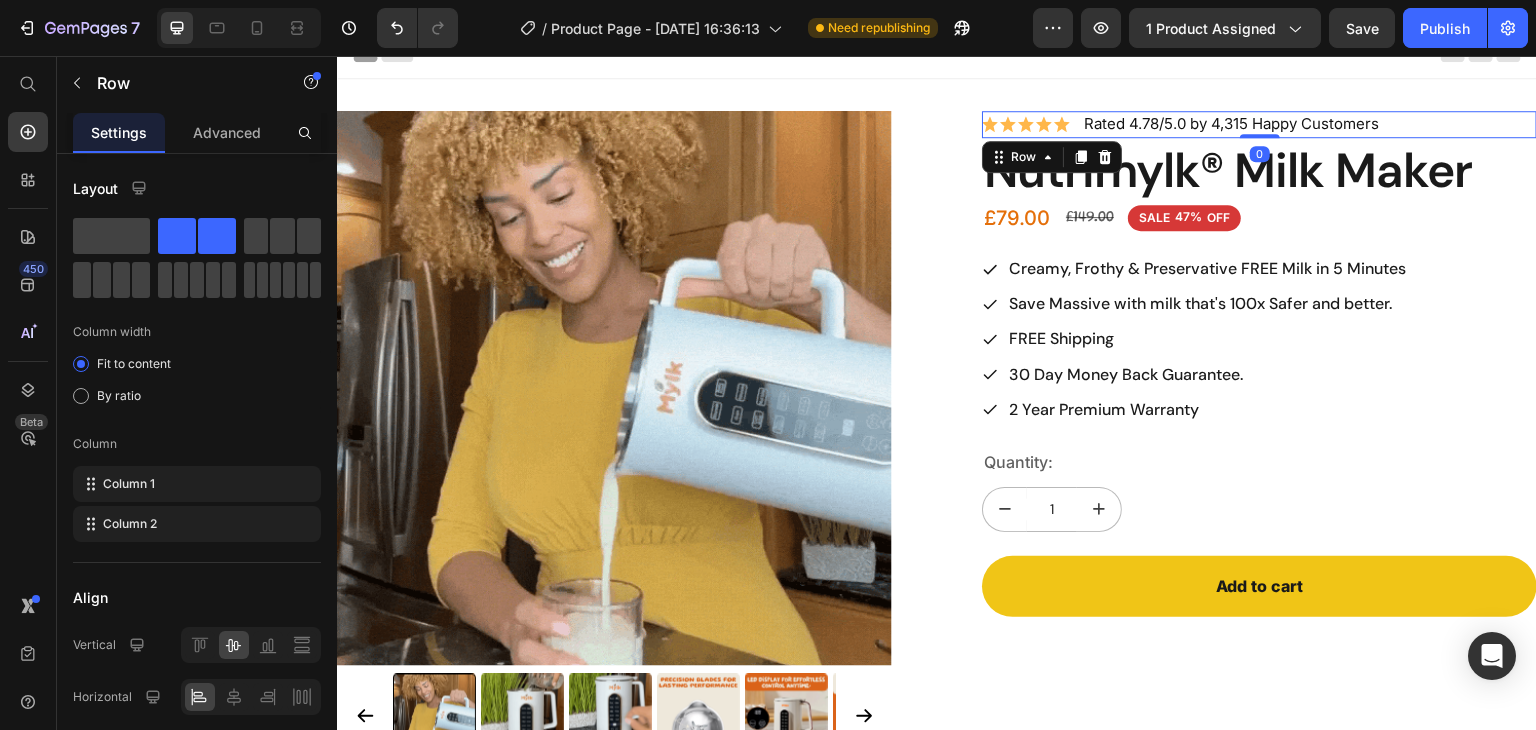 drag, startPoint x: 1255, startPoint y: 150, endPoint x: 1266, endPoint y: 125, distance: 27.313 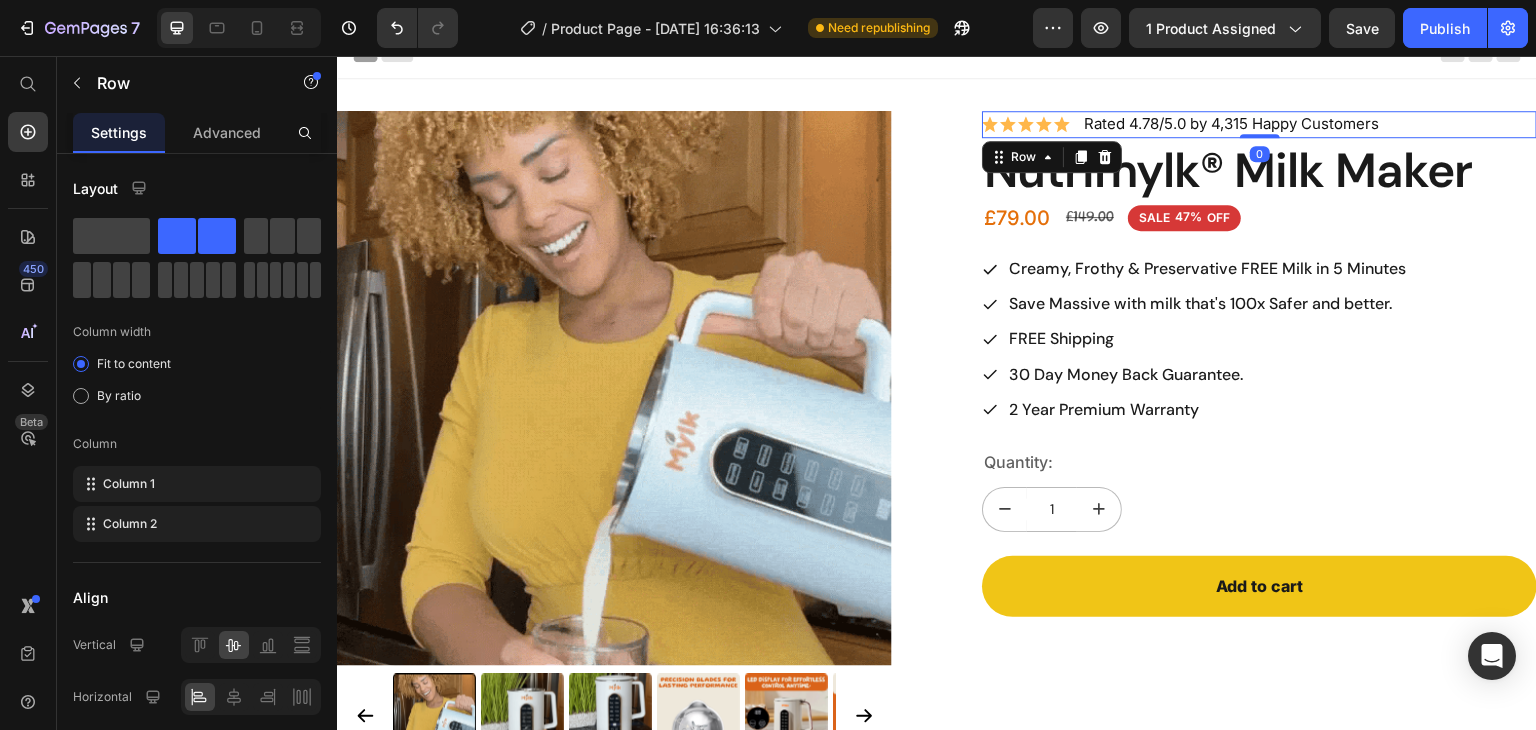 click on "Icon
Icon
Icon
Icon
Icon Icon List Rated 4.78/5.0 by 4,315 Happy Customers Text Block Row   0" at bounding box center (1259, 124) 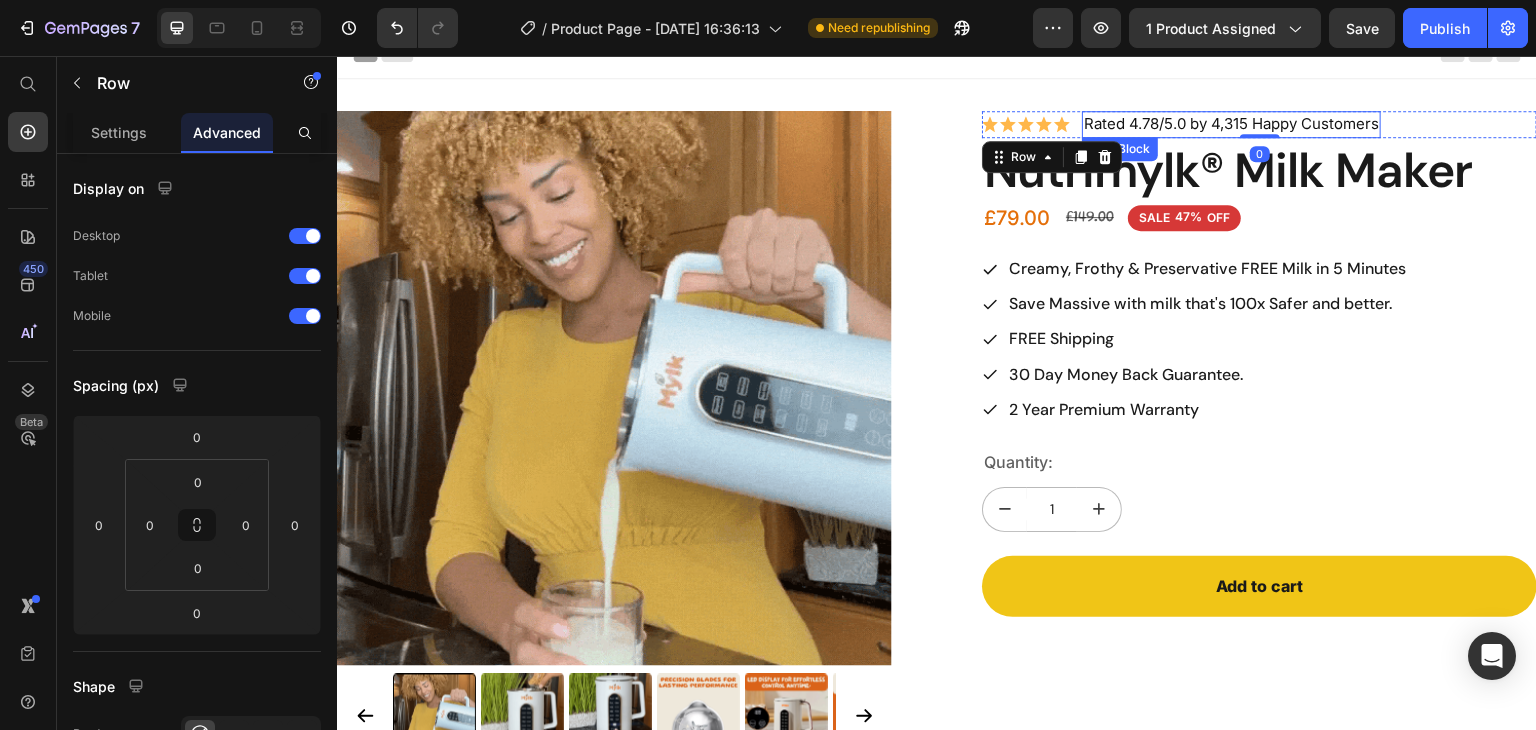 click on "Product Images
Icon
Icon
Icon
Icon
Icon Icon List Rated 4.78/5.0 by 4,315 Happy Customers Text Block Row   0 Nutrimylk® Milk Maker Product Title £79.00 Product Price £149.00 Product Price SALE 47% OFF Discount Tag Row
Creamy, Frothy & Preservative FREE Milk in 5 Minutes
Save Massive with milk that's 100x Safer and better.
FREE Shipping
30 Day Money Back Guarantee.
2 Year Premium Warranty Item List Quantity: Text Block 1 Product Quantity Add to cart Add to Cart Row Product Row Section 1" at bounding box center (937, 450) 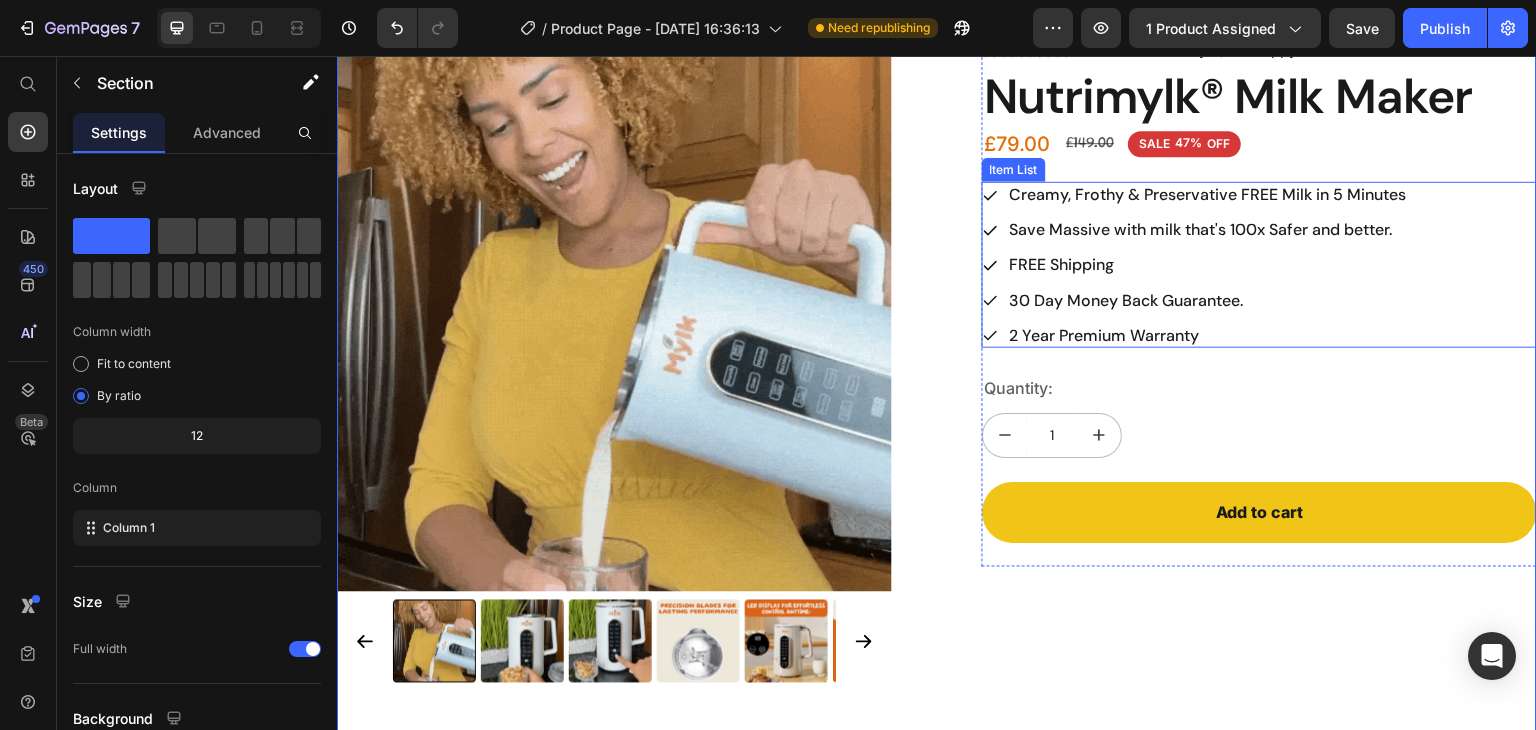 scroll, scrollTop: 0, scrollLeft: 0, axis: both 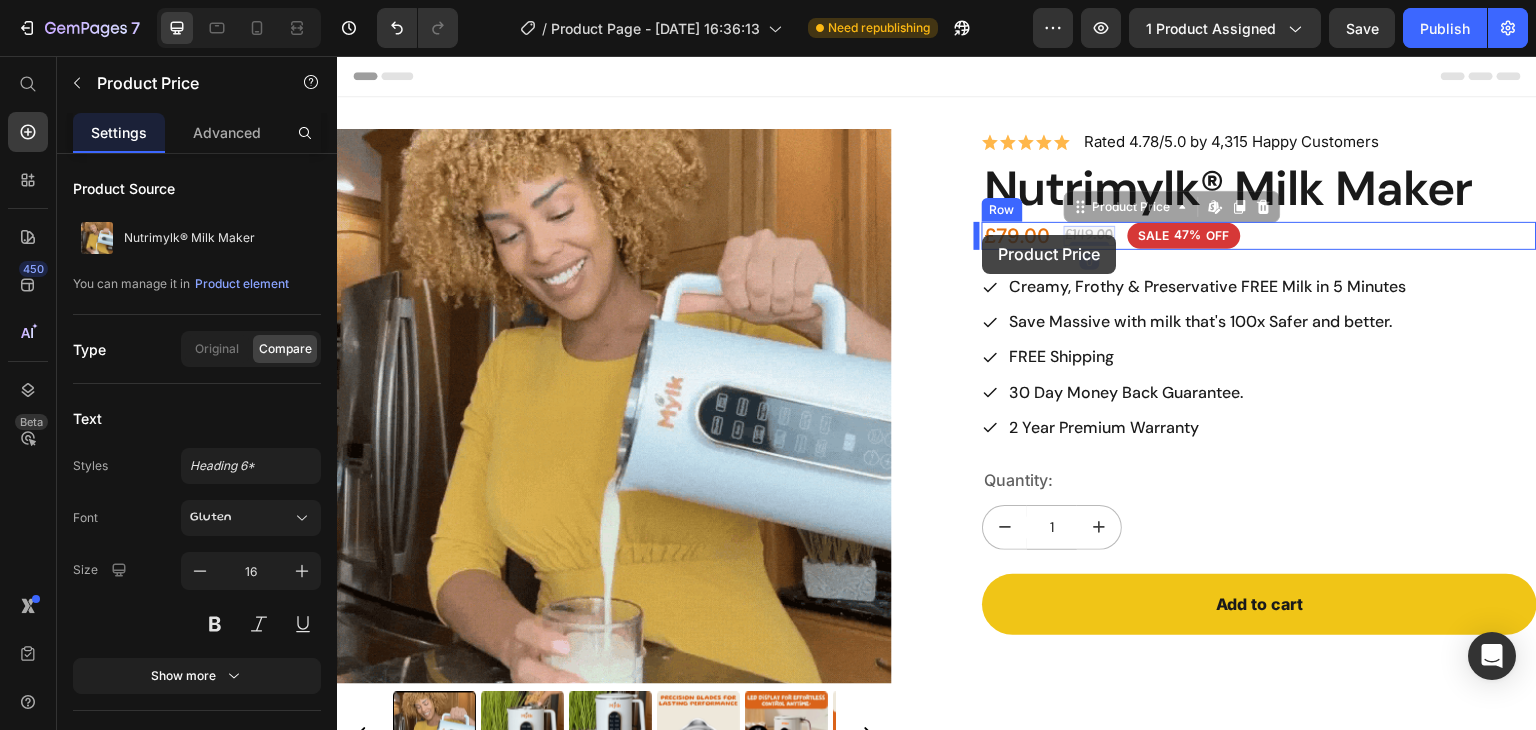 drag, startPoint x: 1064, startPoint y: 238, endPoint x: 983, endPoint y: 235, distance: 81.055534 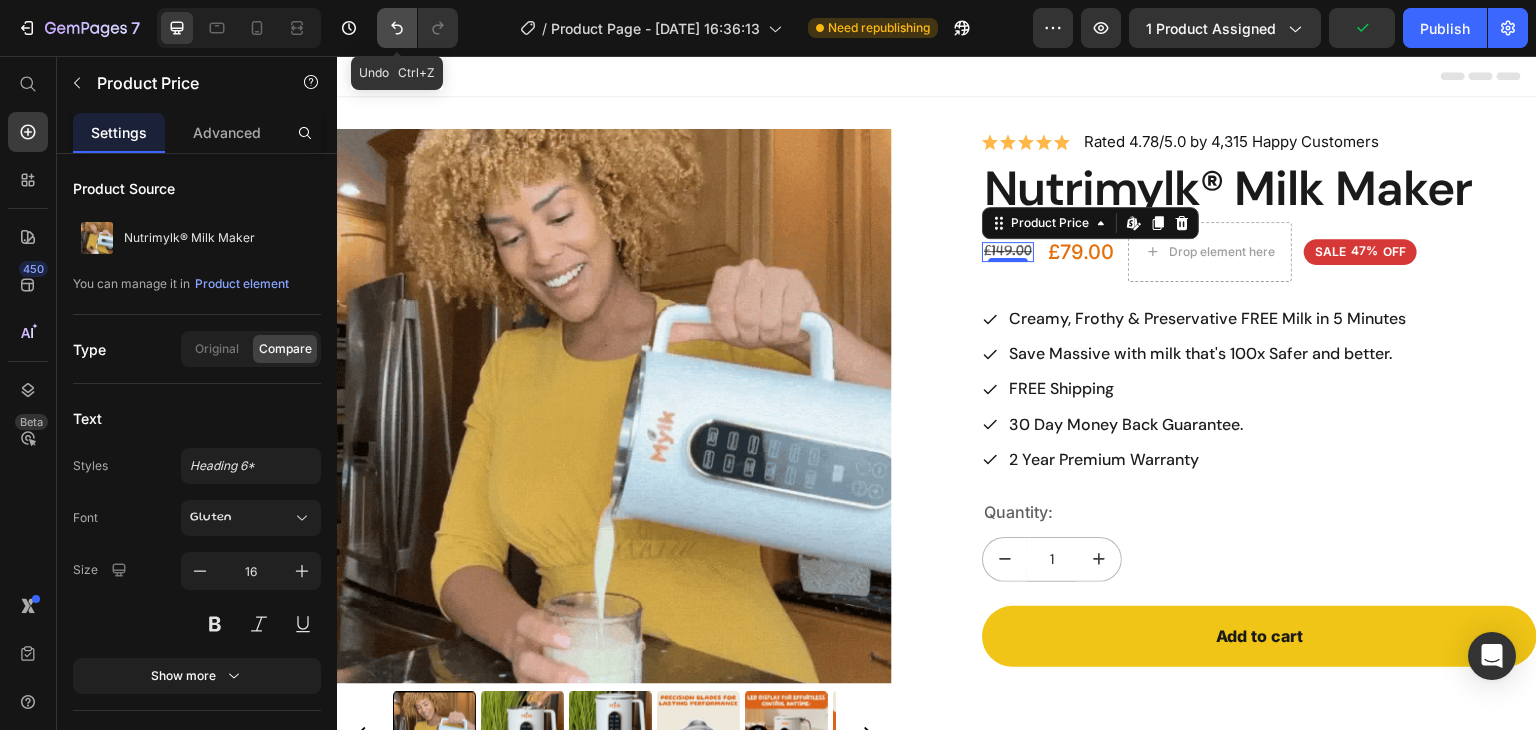 drag, startPoint x: 409, startPoint y: 41, endPoint x: 660, endPoint y: 196, distance: 295.0017 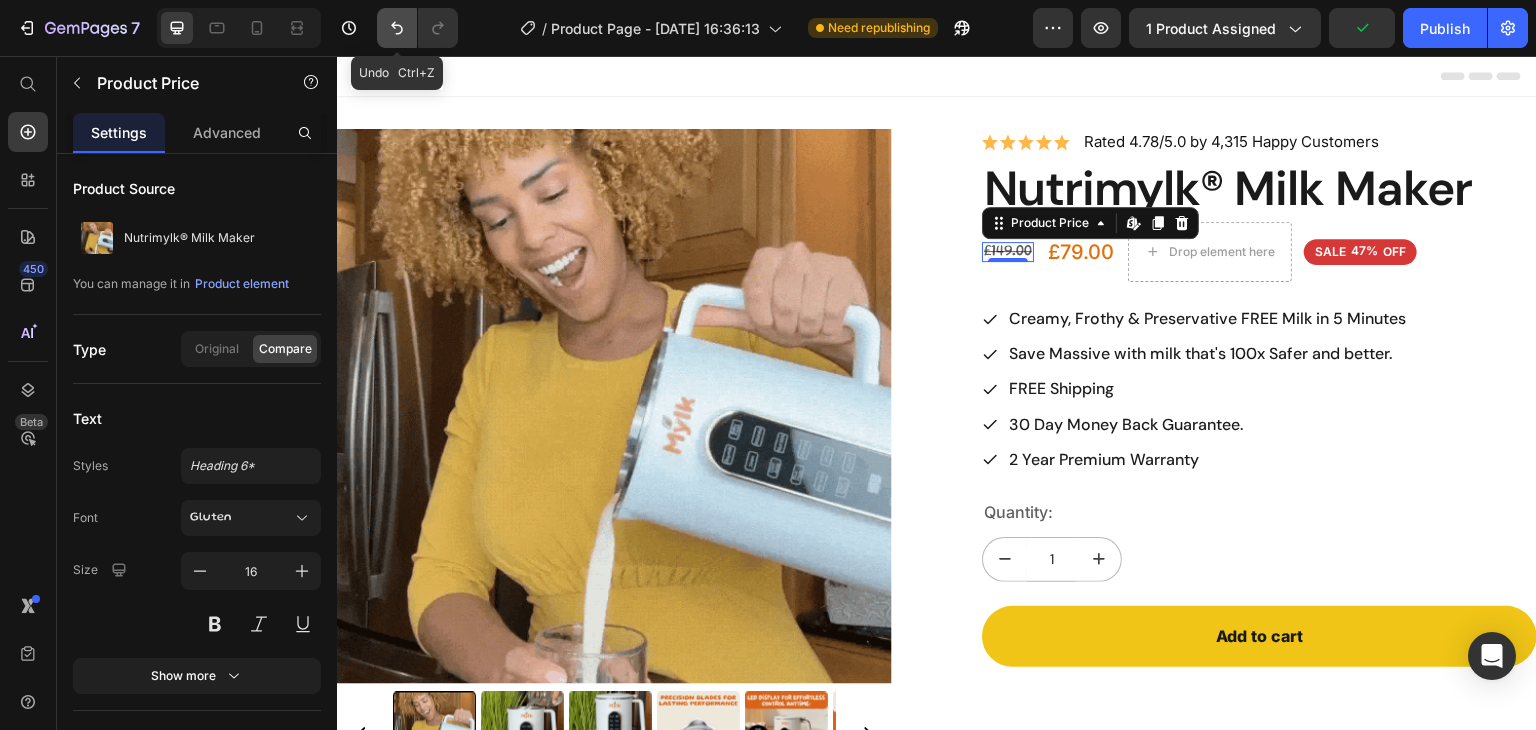 click 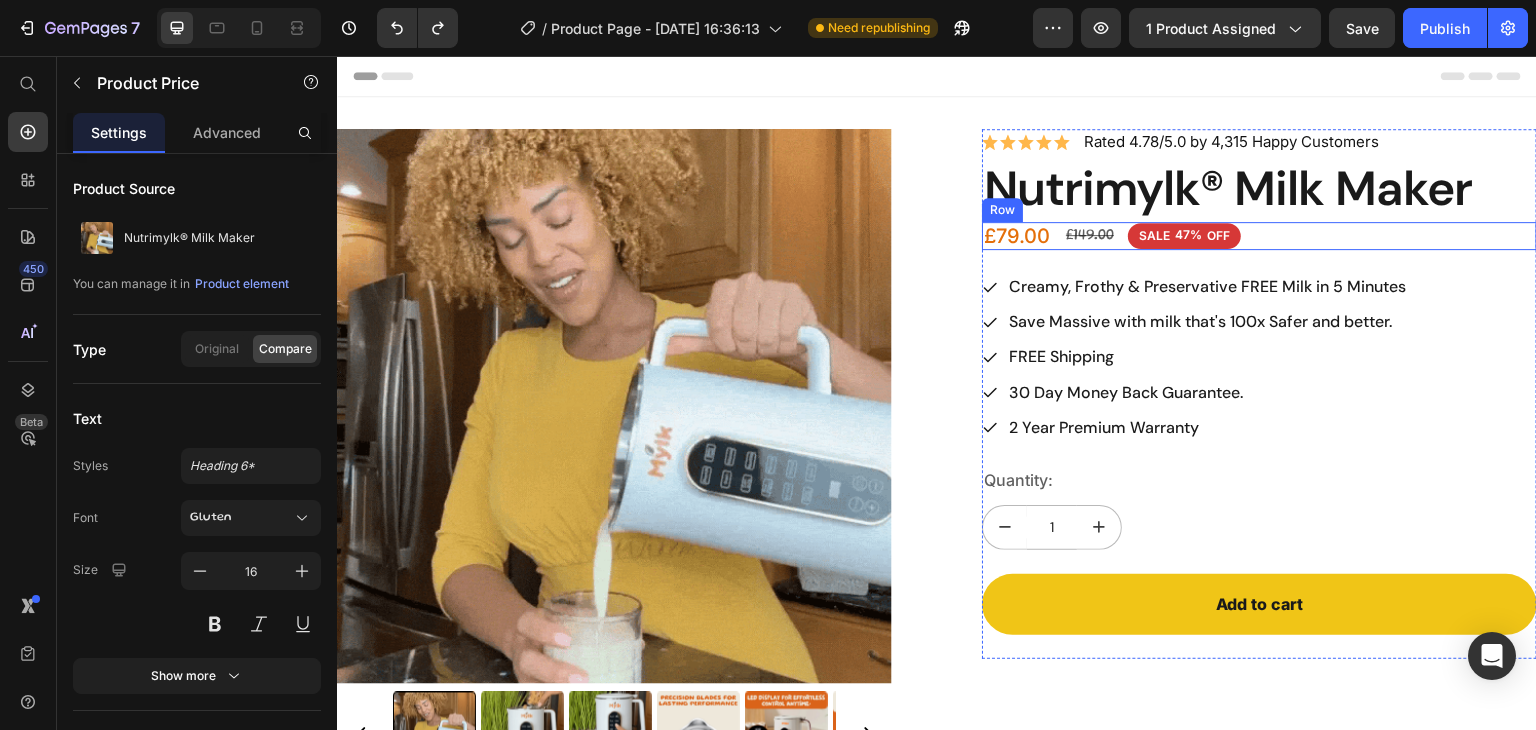 click on "£79.00 Product Price £149.00 Product Price SALE 47% OFF Discount Tag Row" at bounding box center [1259, 236] 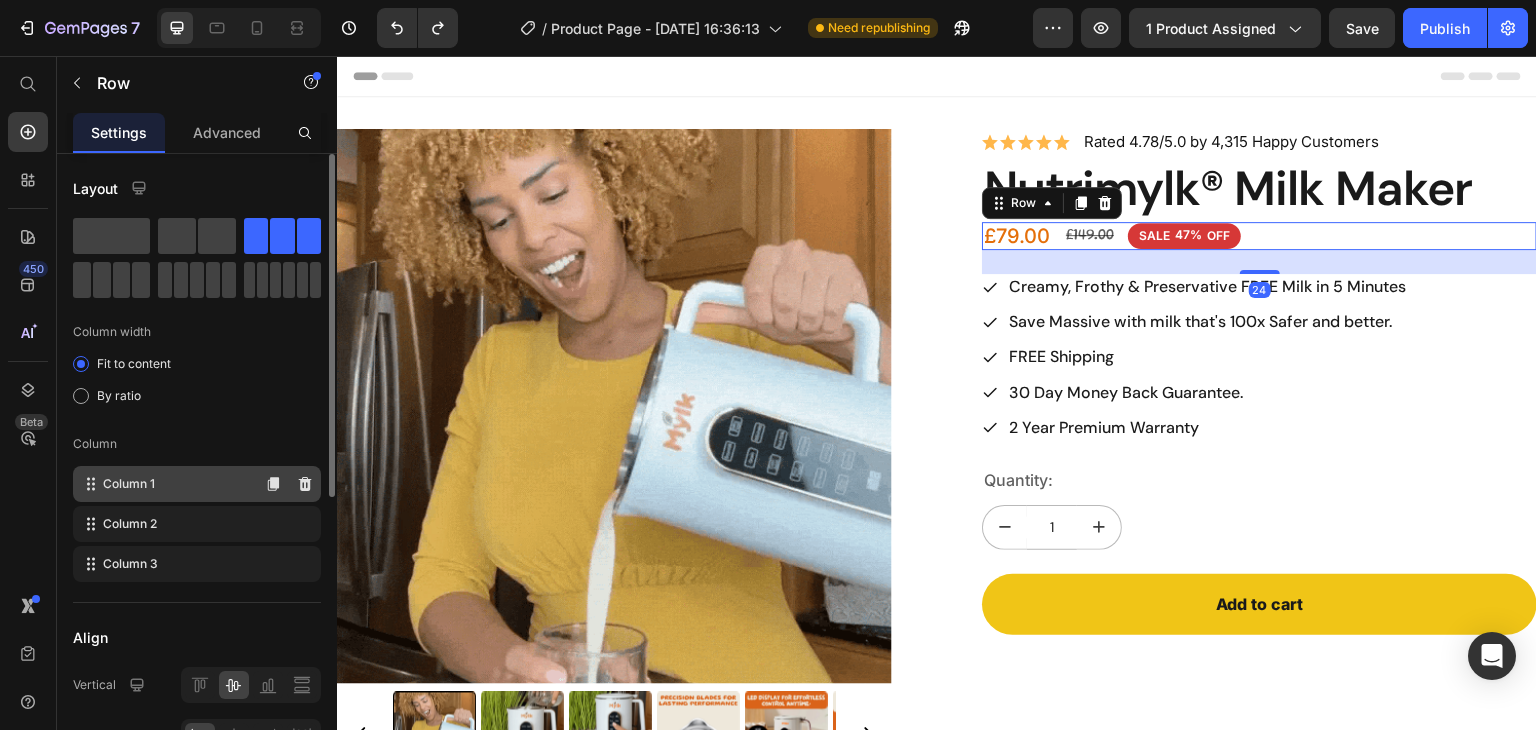 type 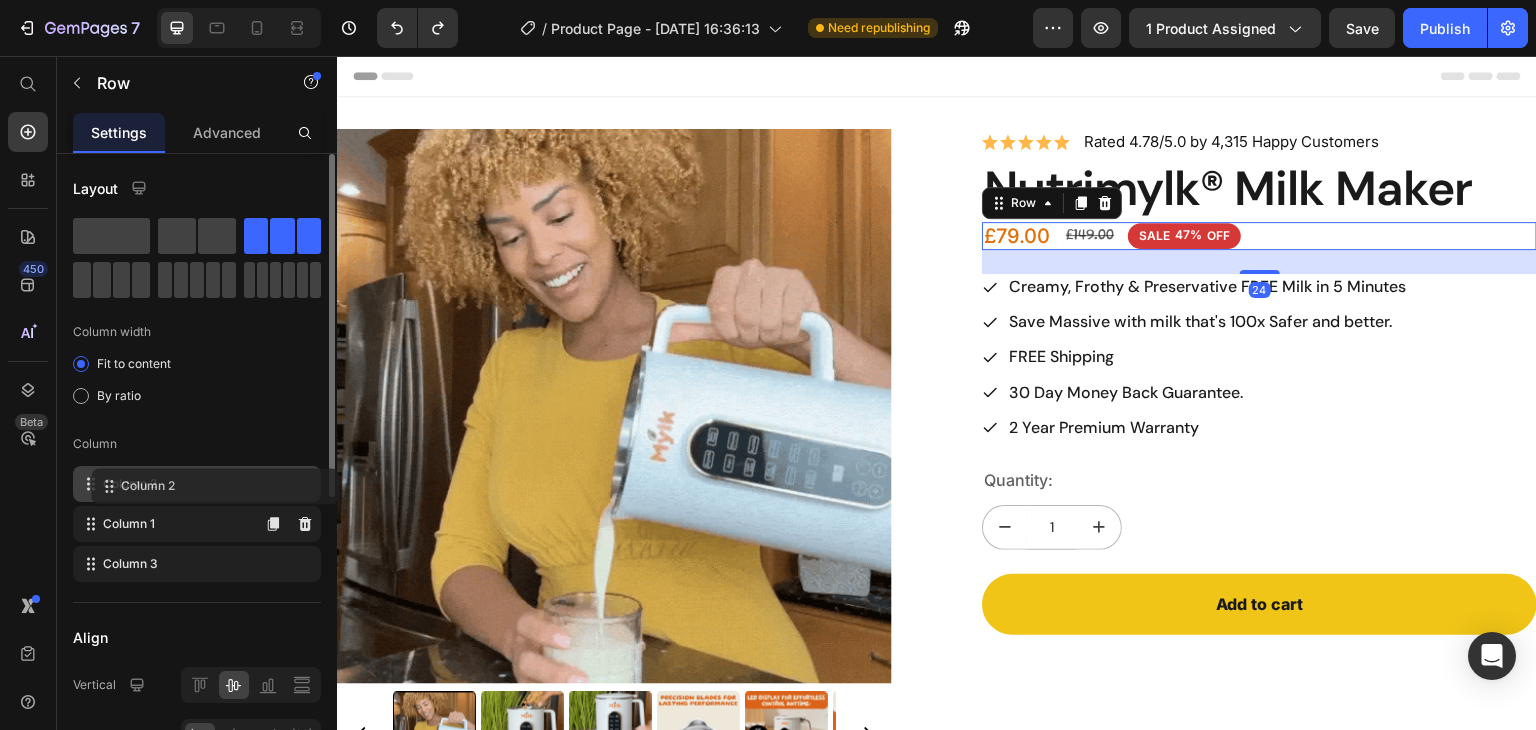 drag, startPoint x: 175, startPoint y: 524, endPoint x: 193, endPoint y: 482, distance: 45.694637 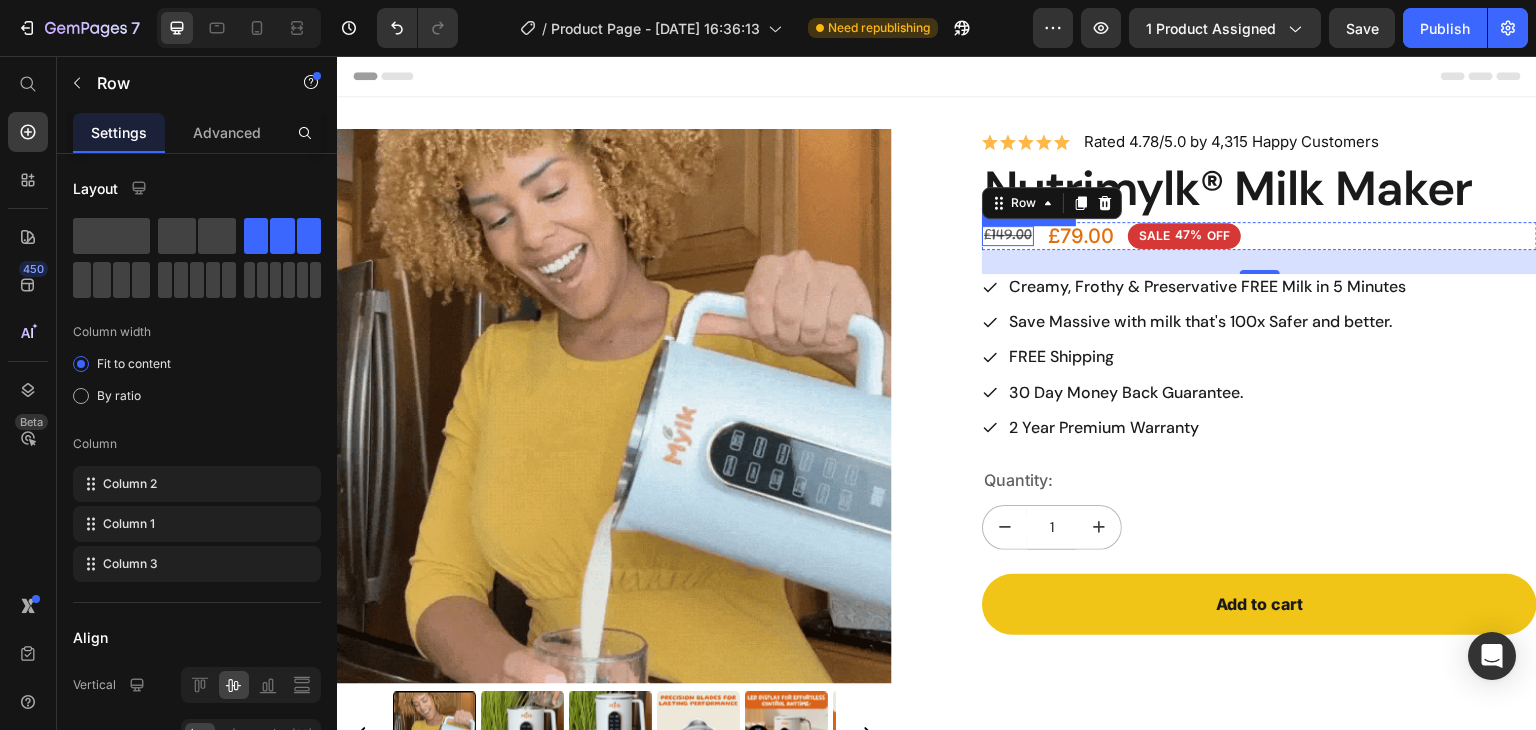 click on "£149.00" at bounding box center (1008, 236) 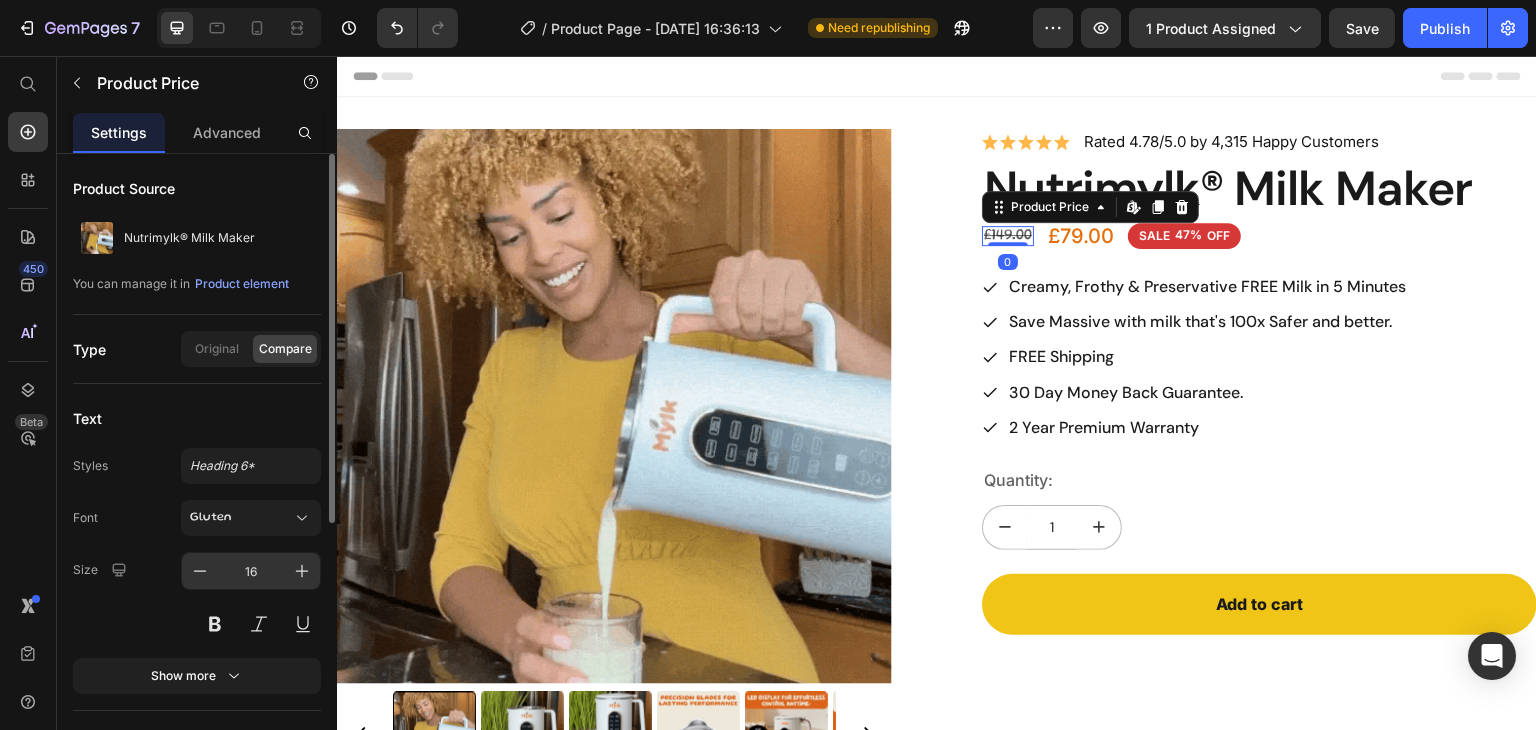 click on "16" 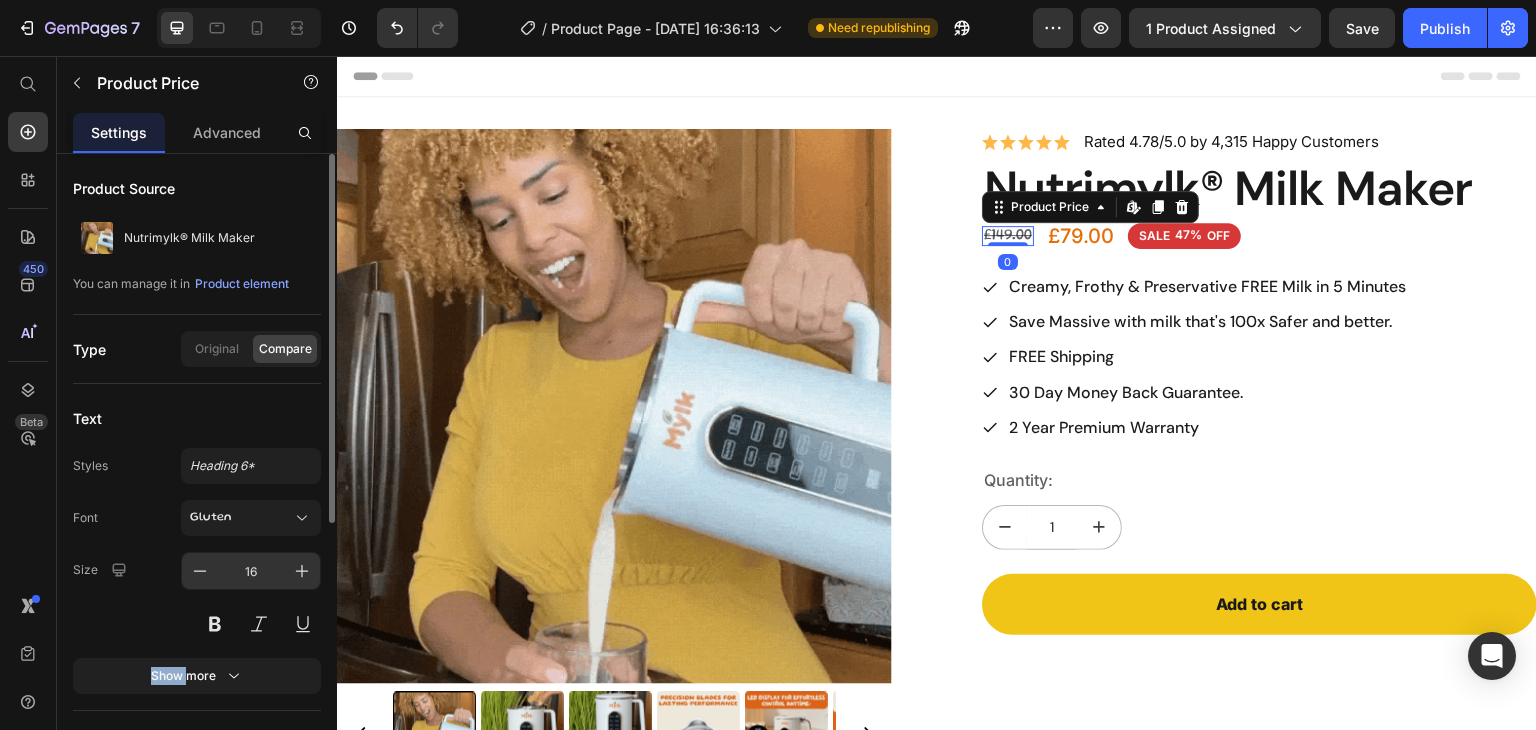 click on "16" 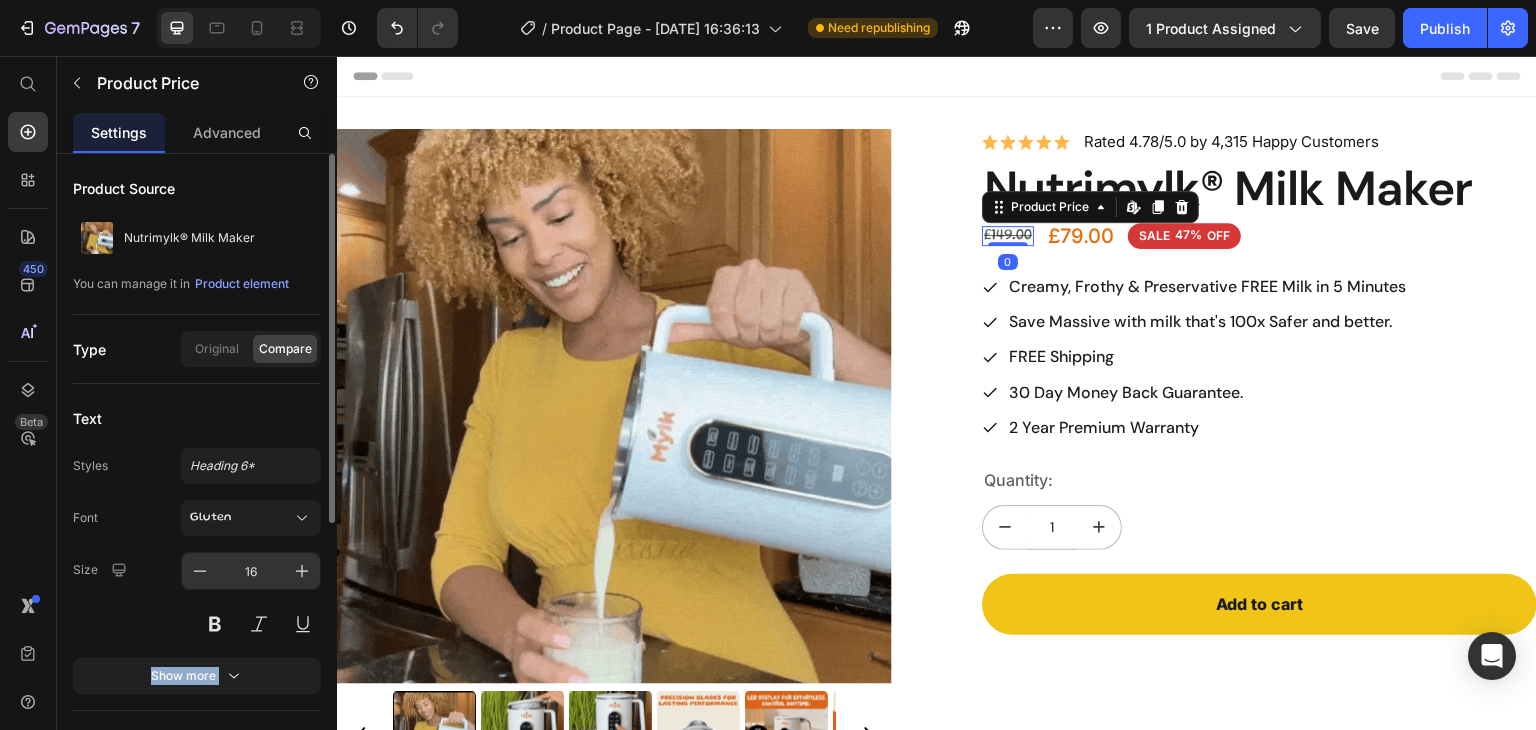 click on "16" 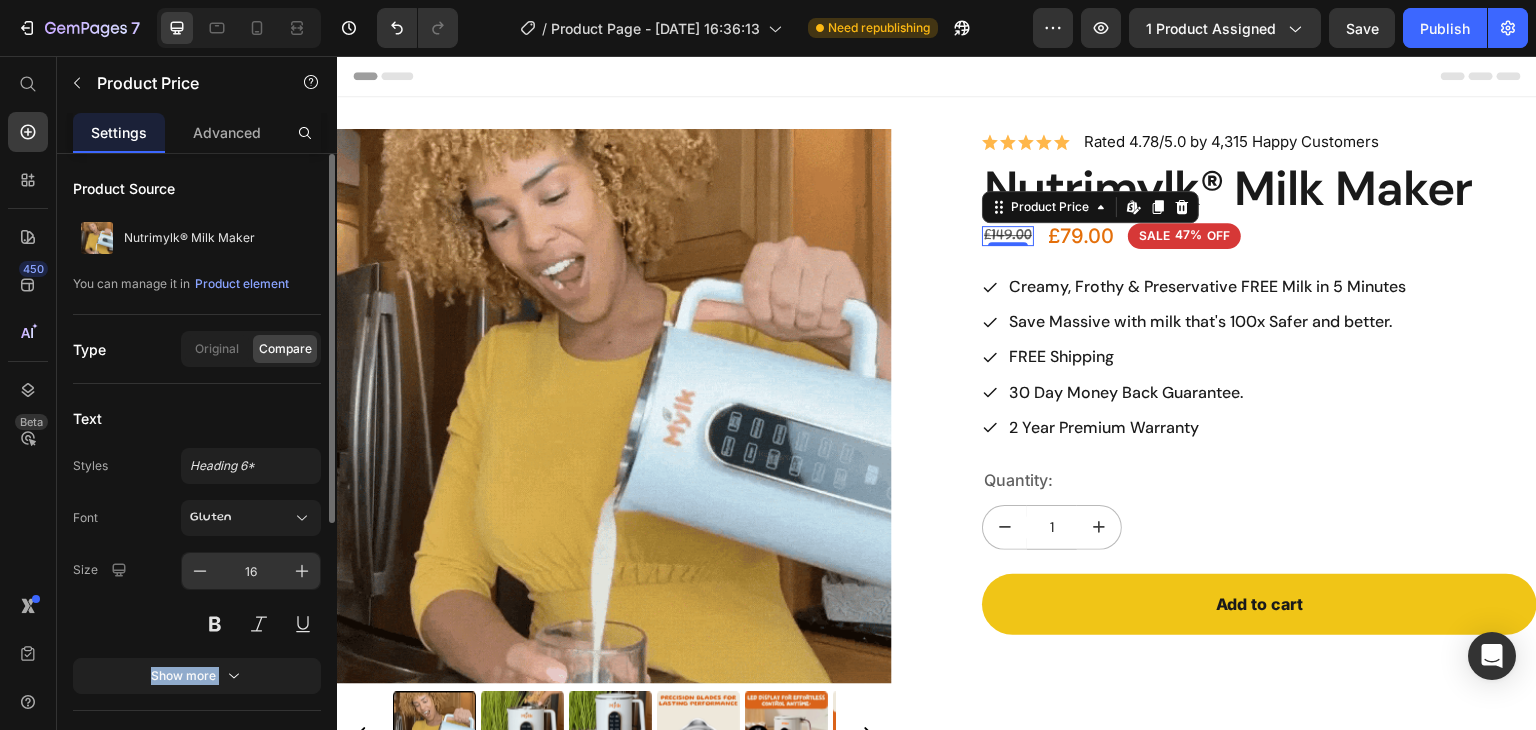 click on "16" 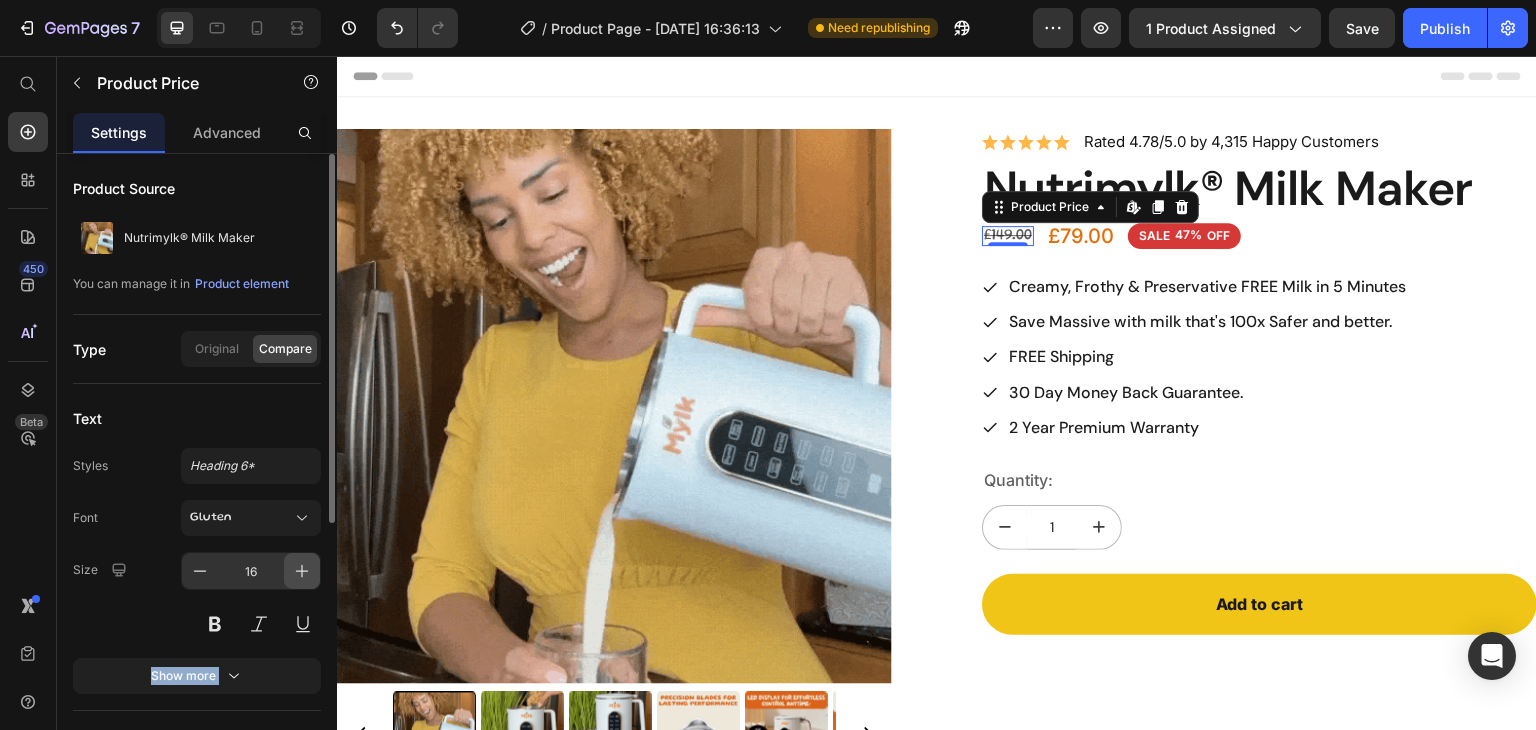 click 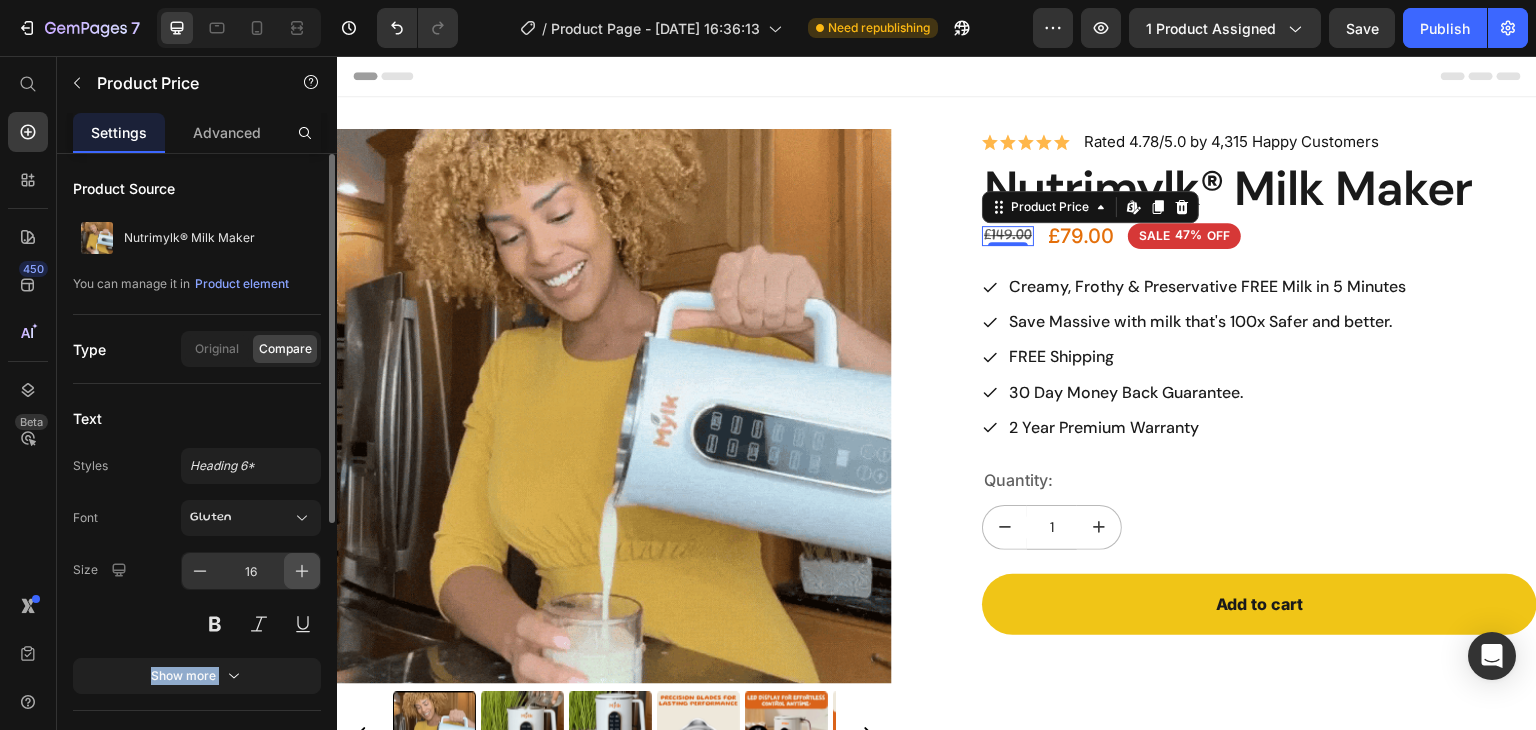 click 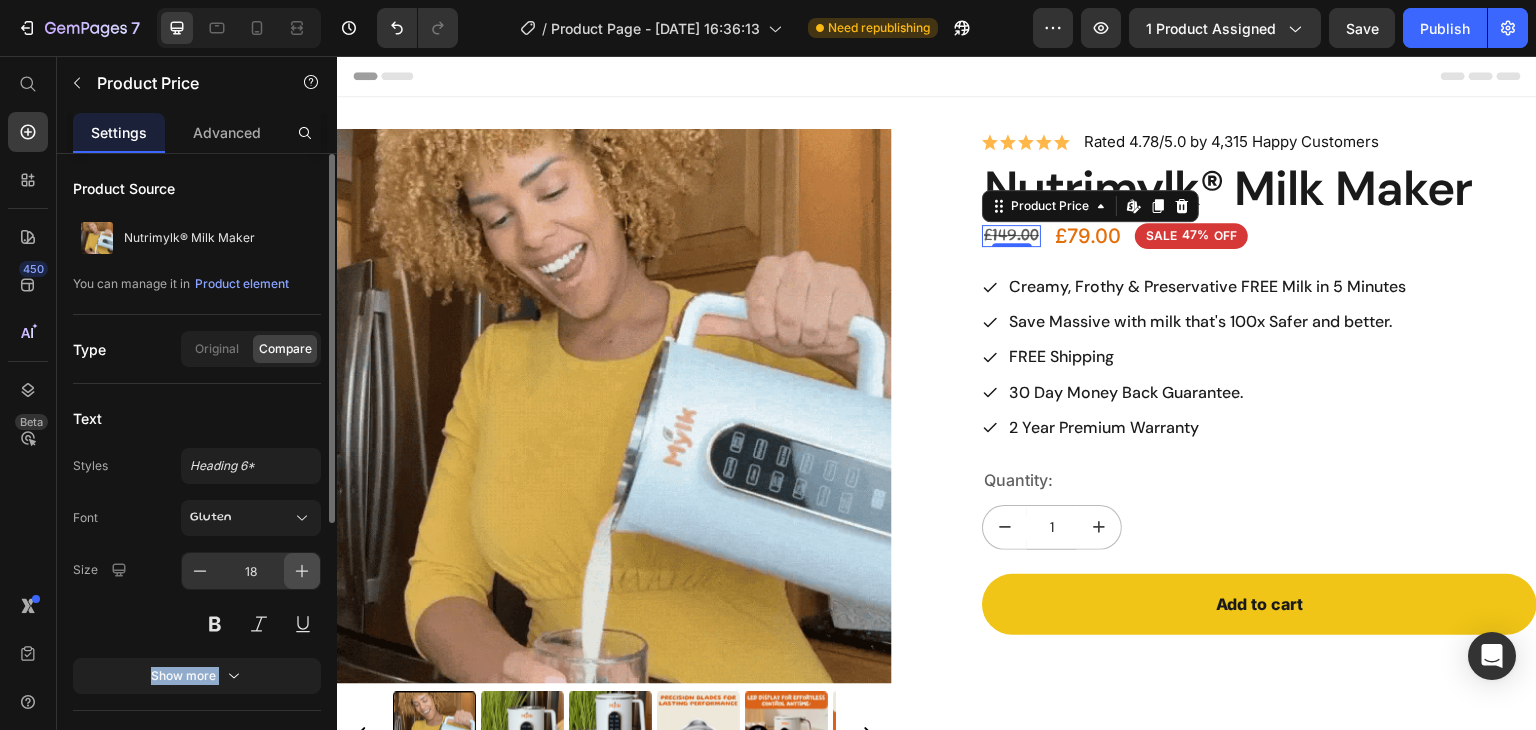 click 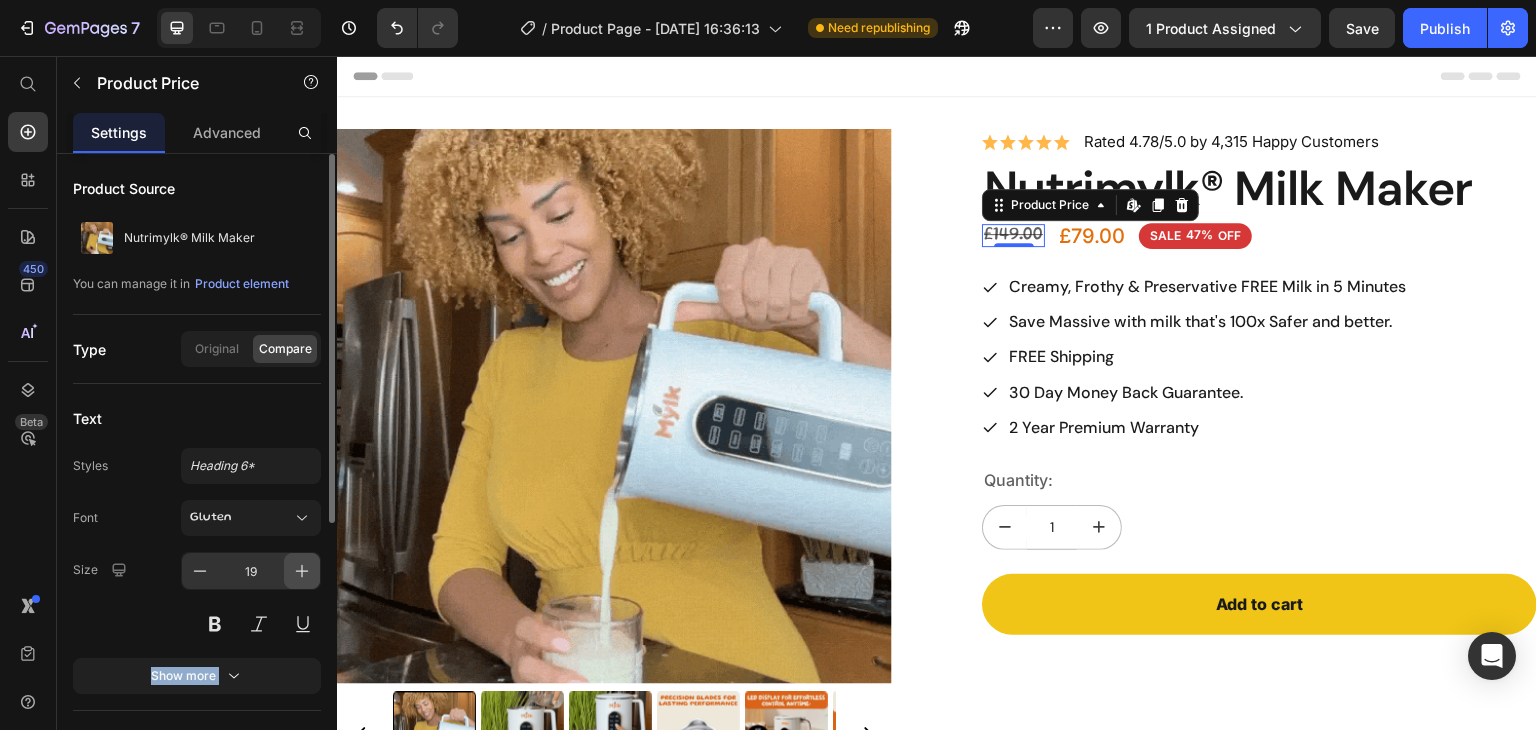 click 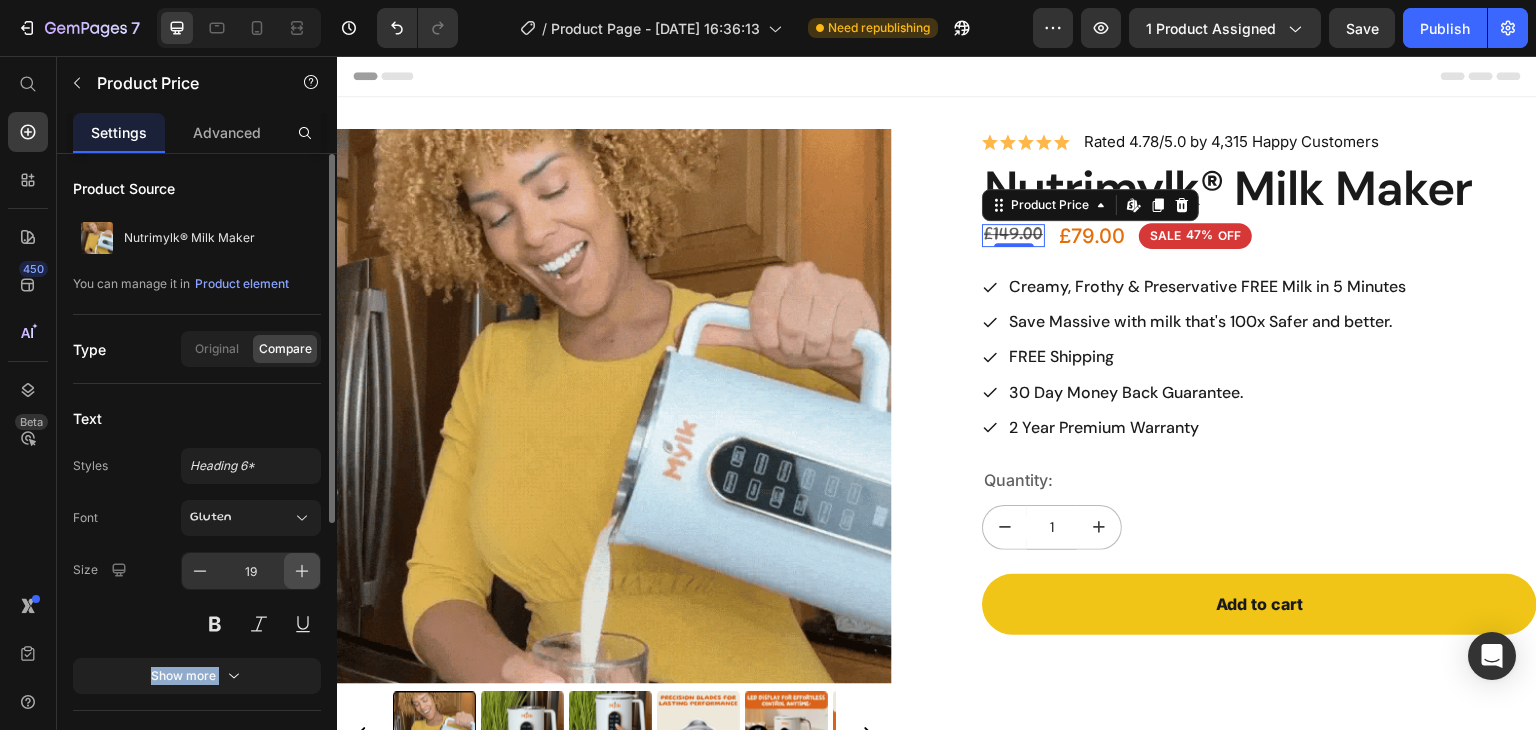type on "20" 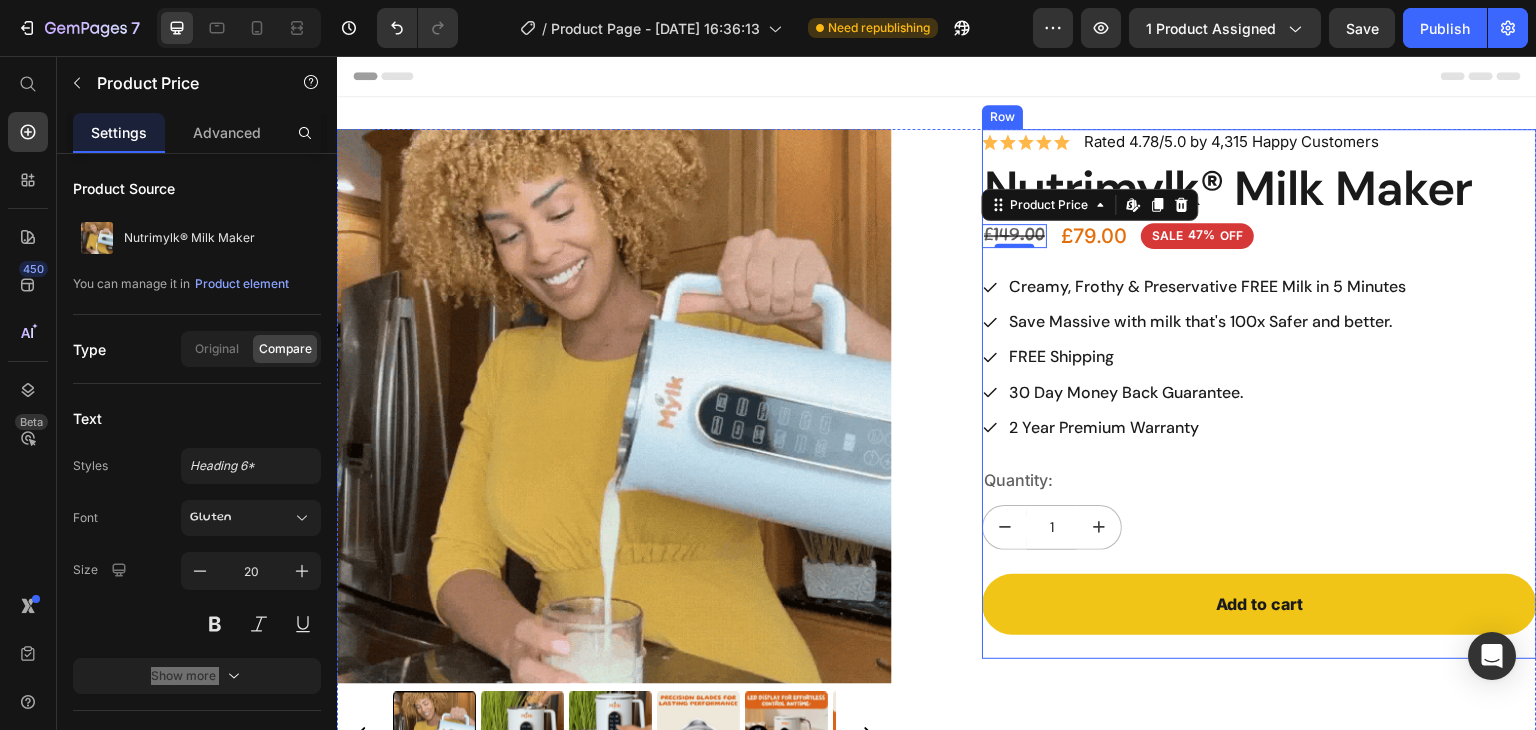 click on "£79.00" at bounding box center [1094, 236] 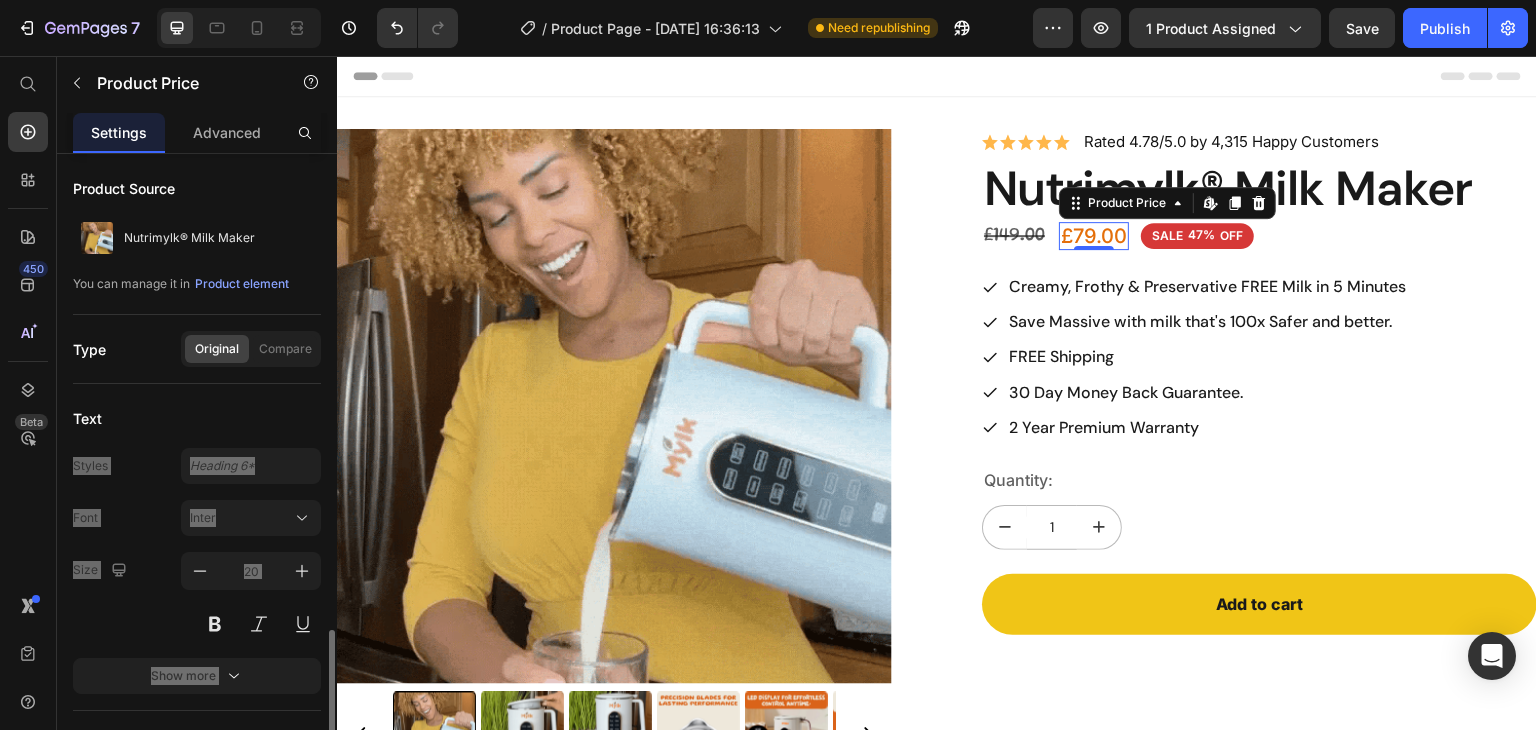 scroll, scrollTop: 281, scrollLeft: 0, axis: vertical 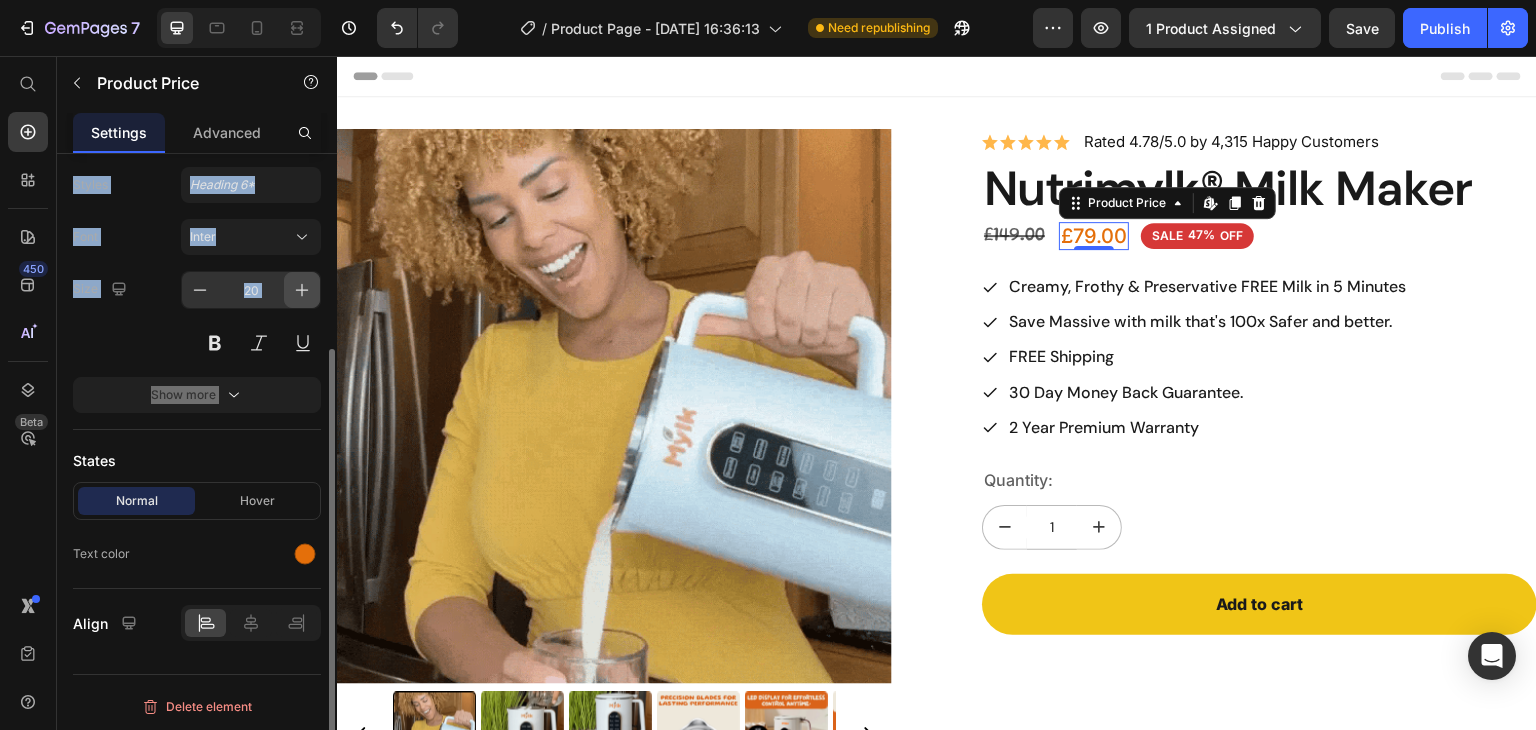 click 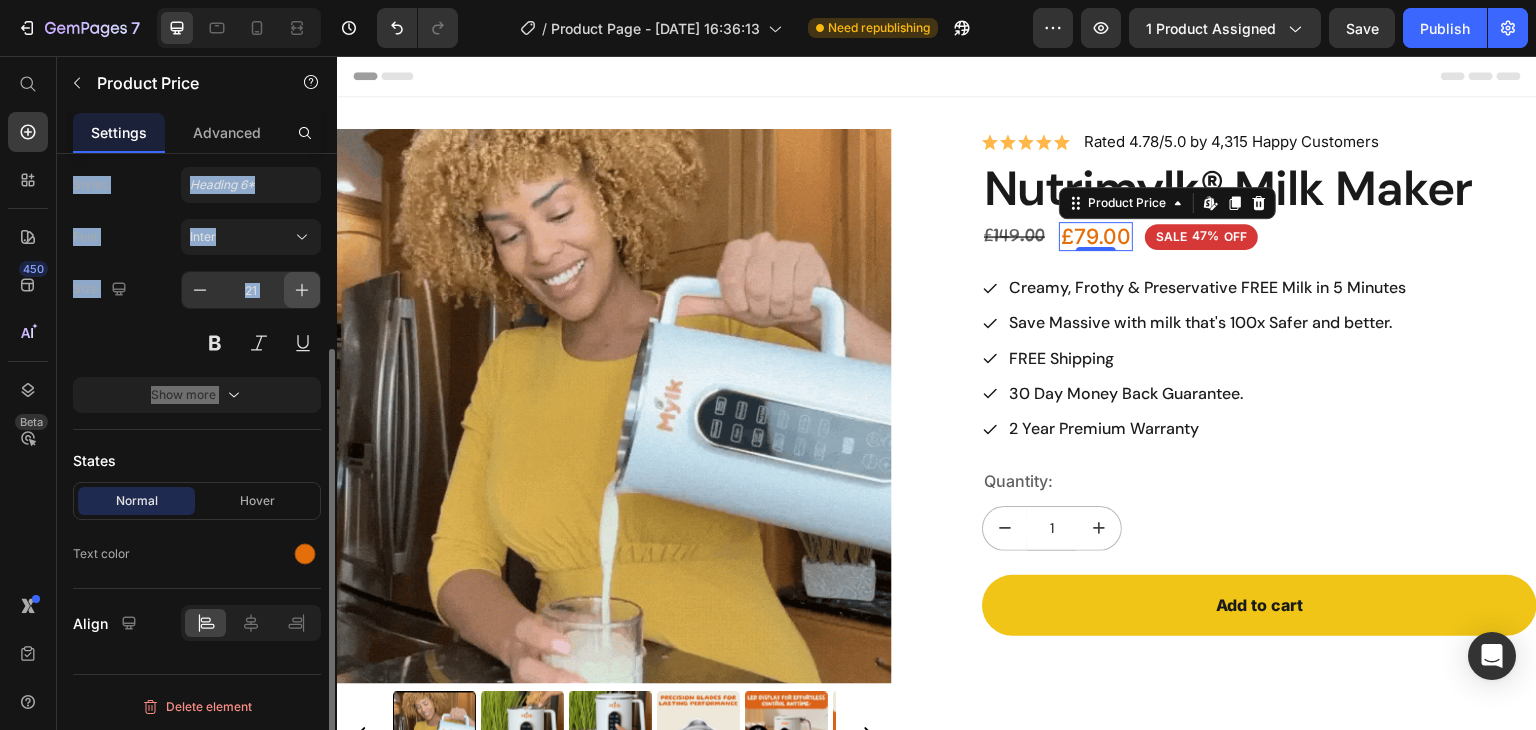click 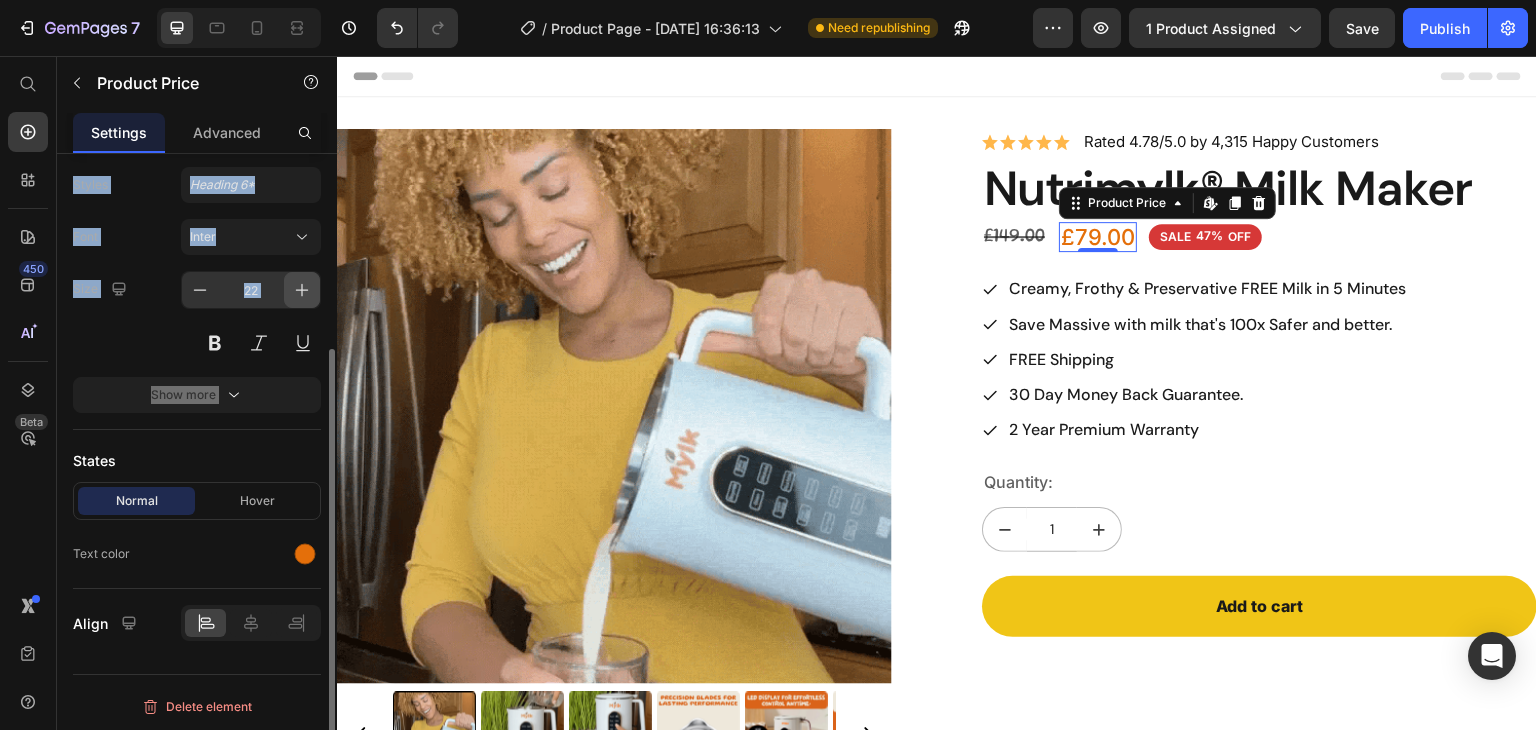 click 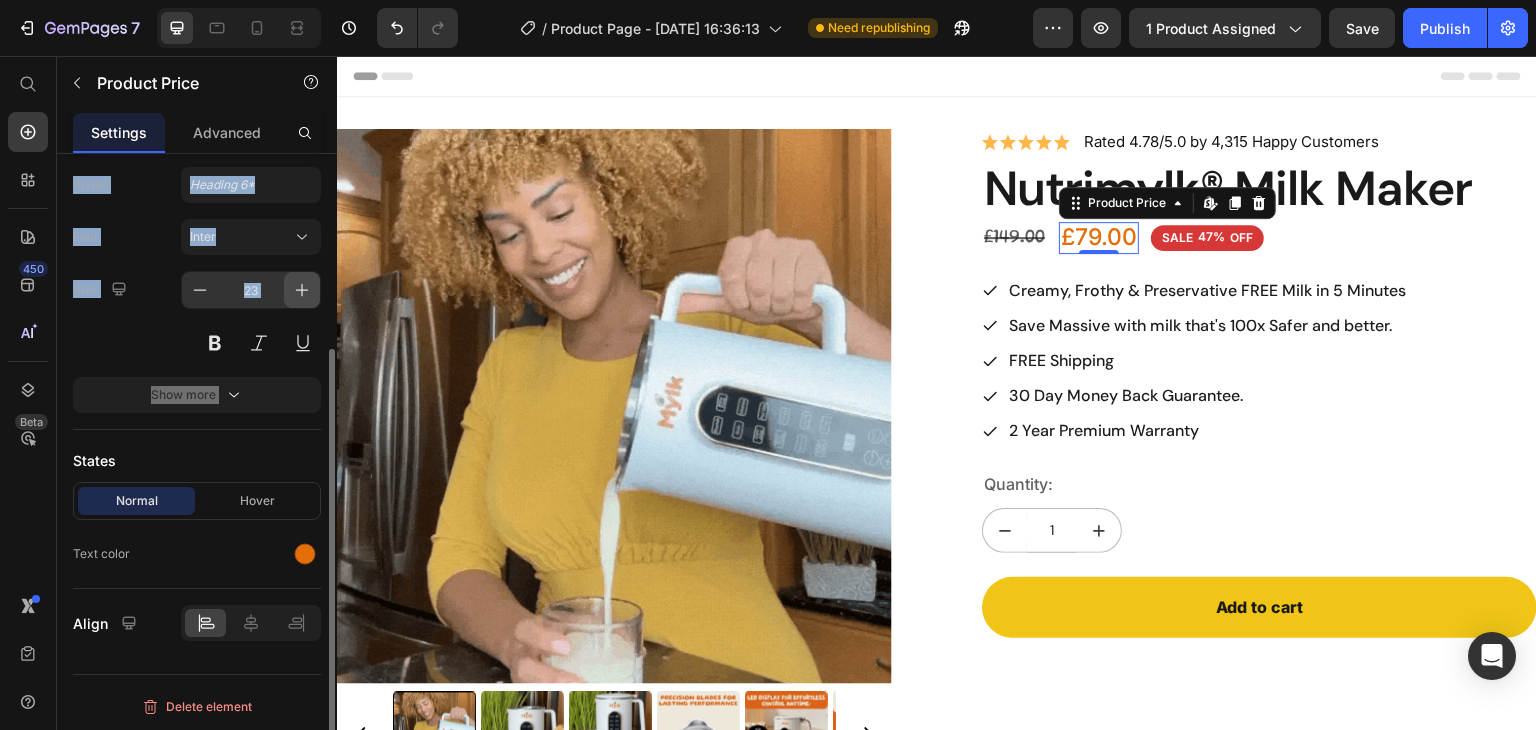 click 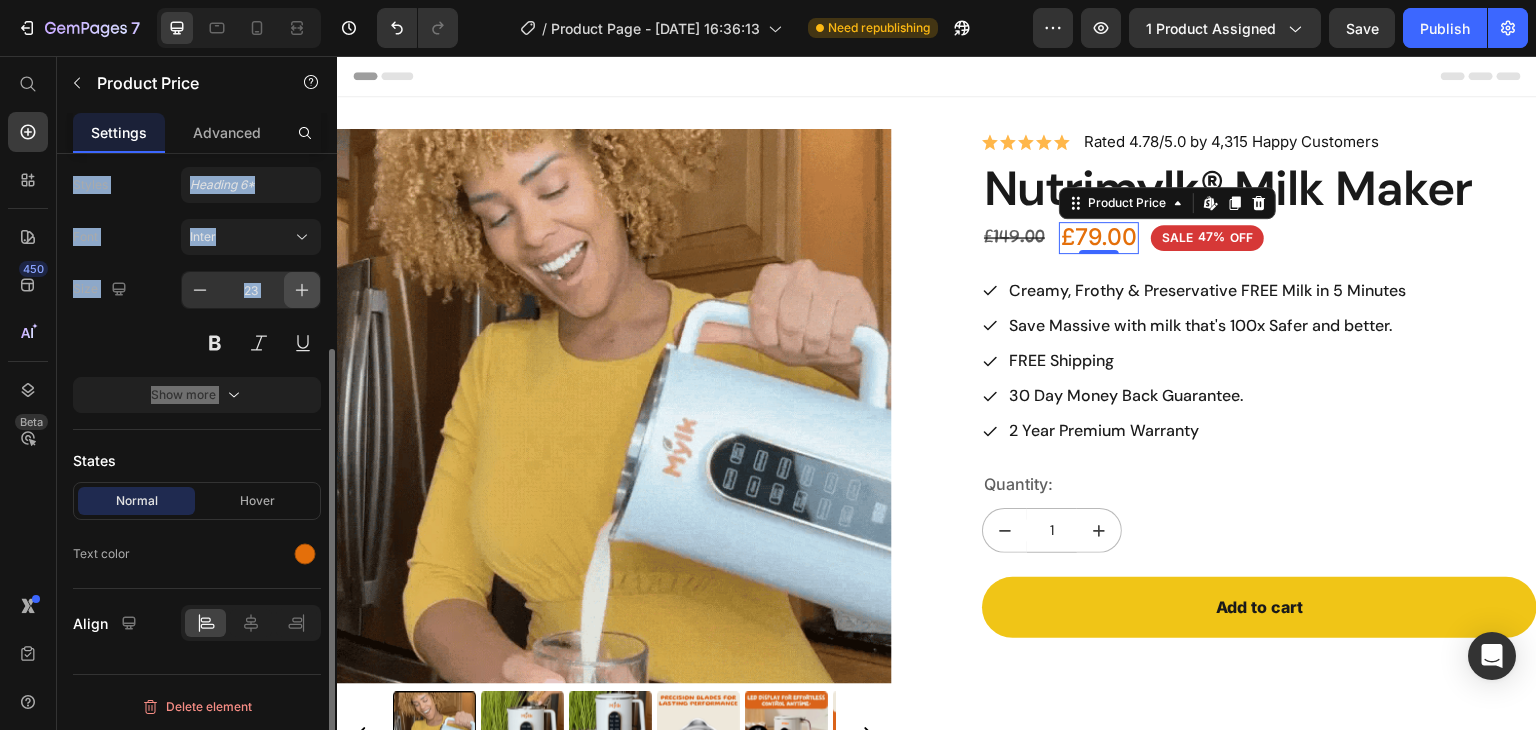 type on "24" 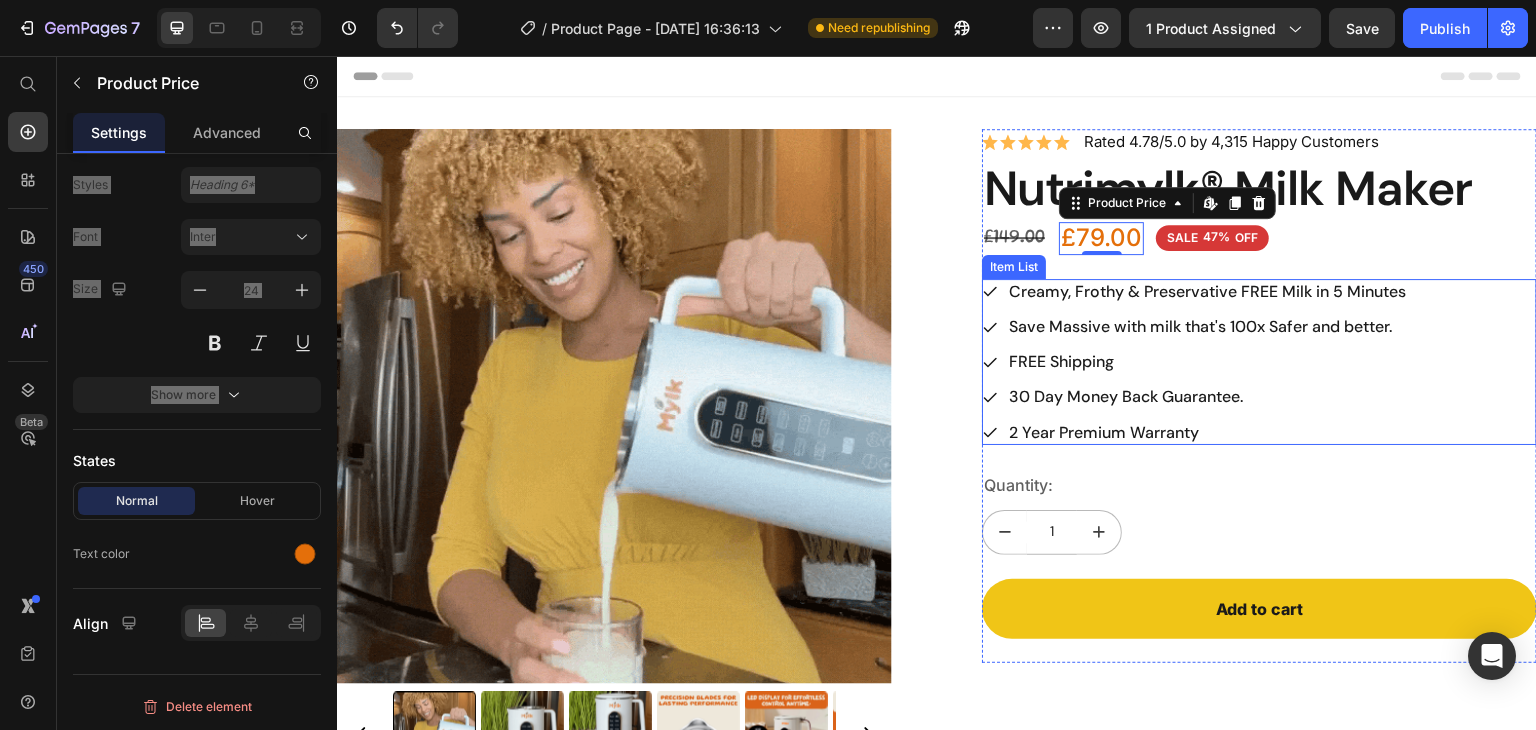 click on "FREE Shipping" at bounding box center [1207, 361] 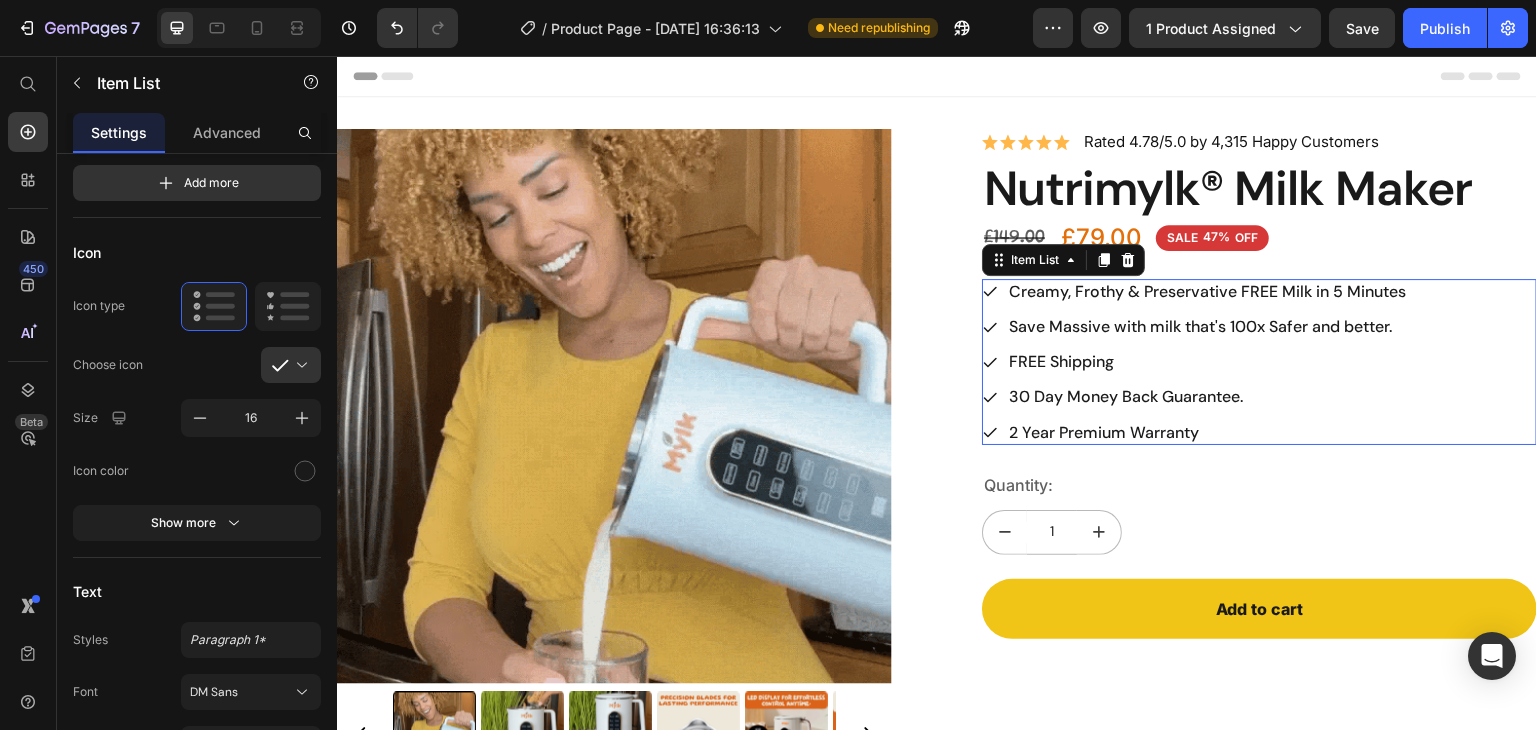 scroll, scrollTop: 0, scrollLeft: 0, axis: both 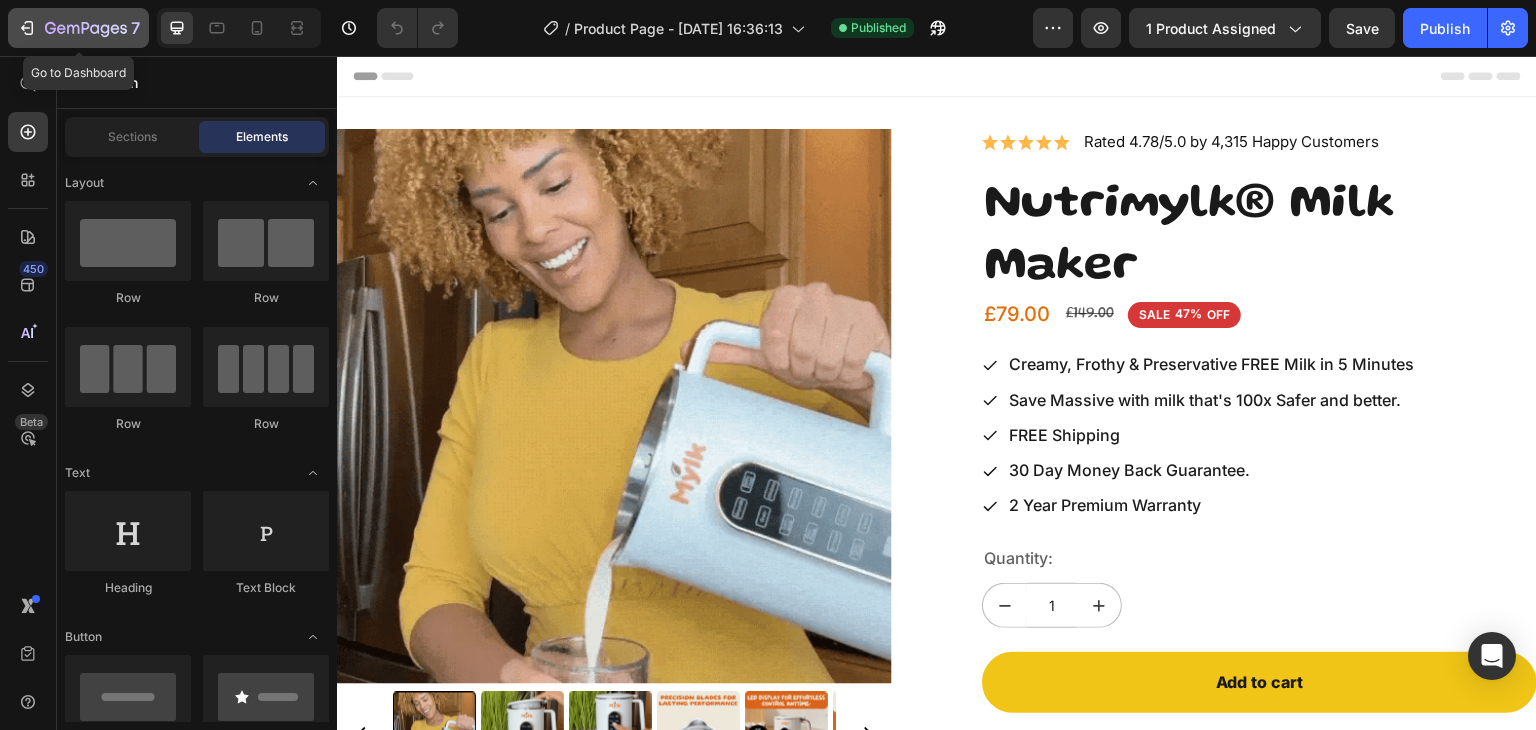 click on "7" at bounding box center [78, 28] 